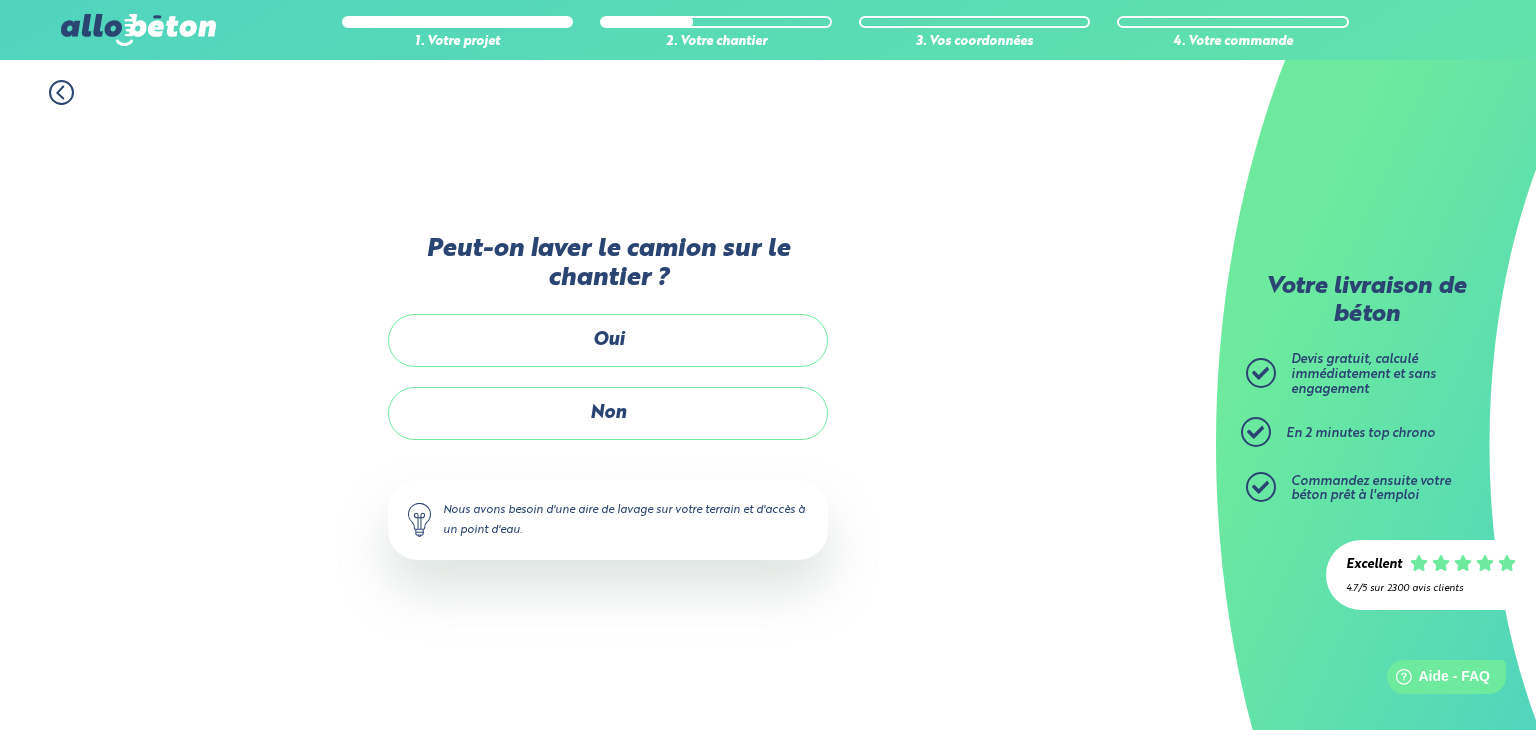 scroll, scrollTop: 0, scrollLeft: 0, axis: both 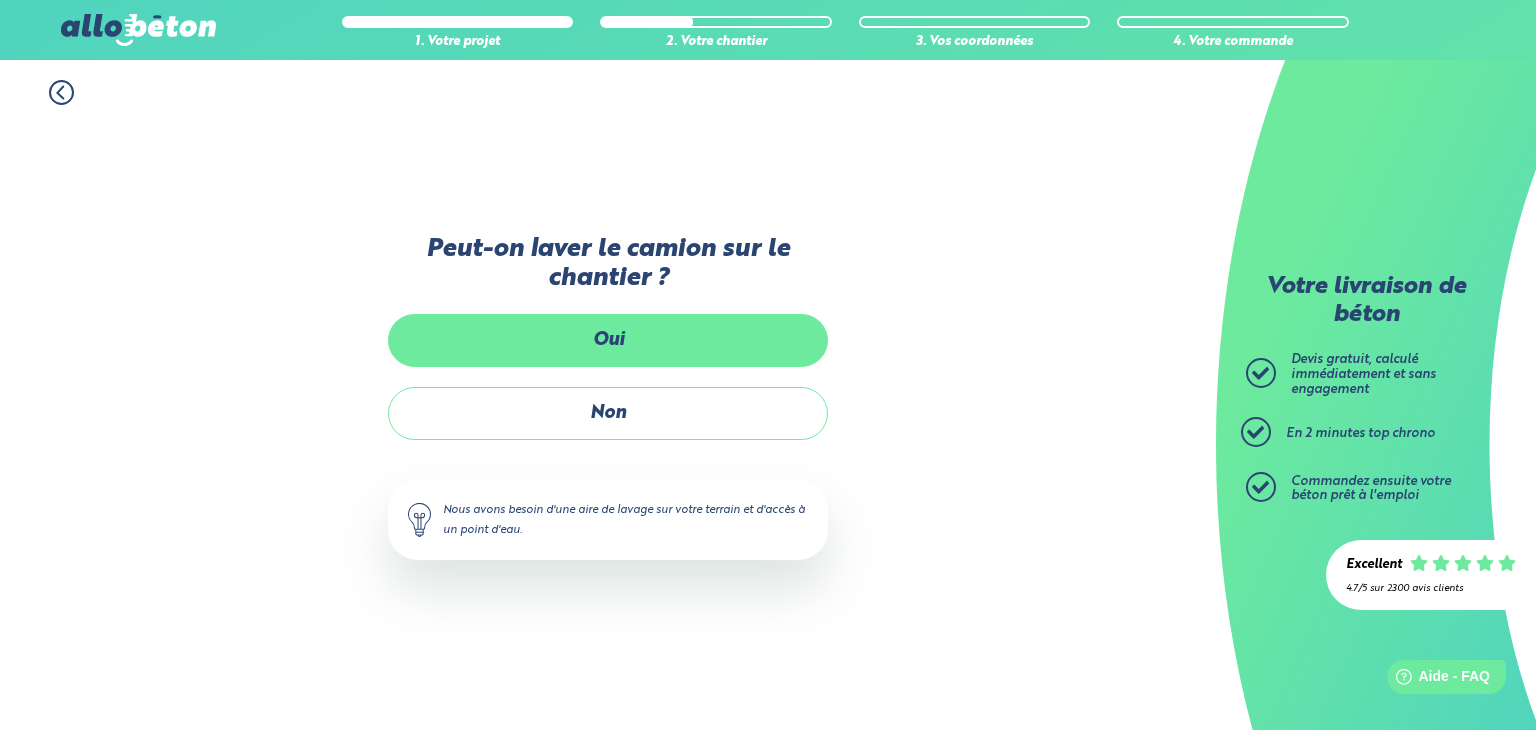 click on "Oui" at bounding box center (608, 340) 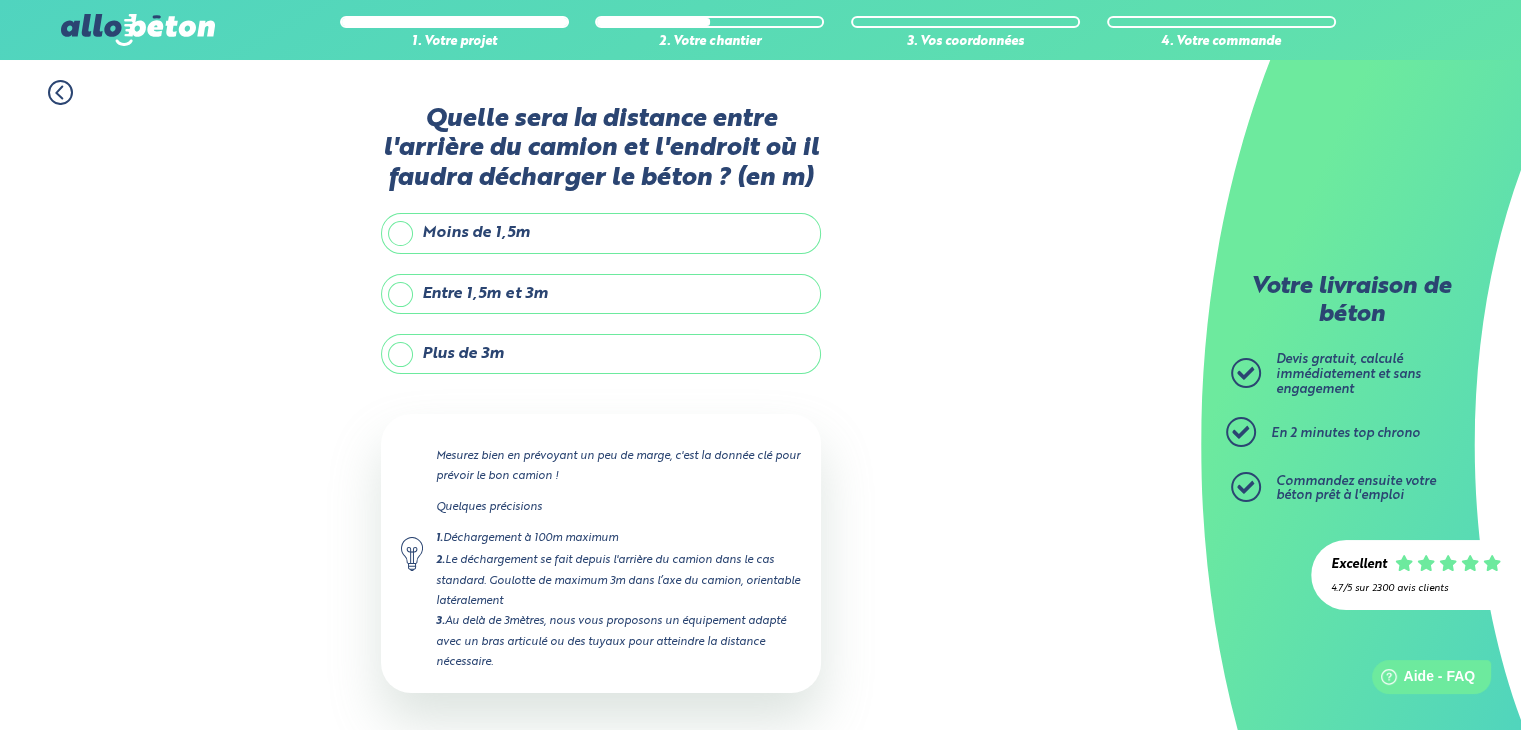 click on "Plus de 3m" at bounding box center (601, 354) 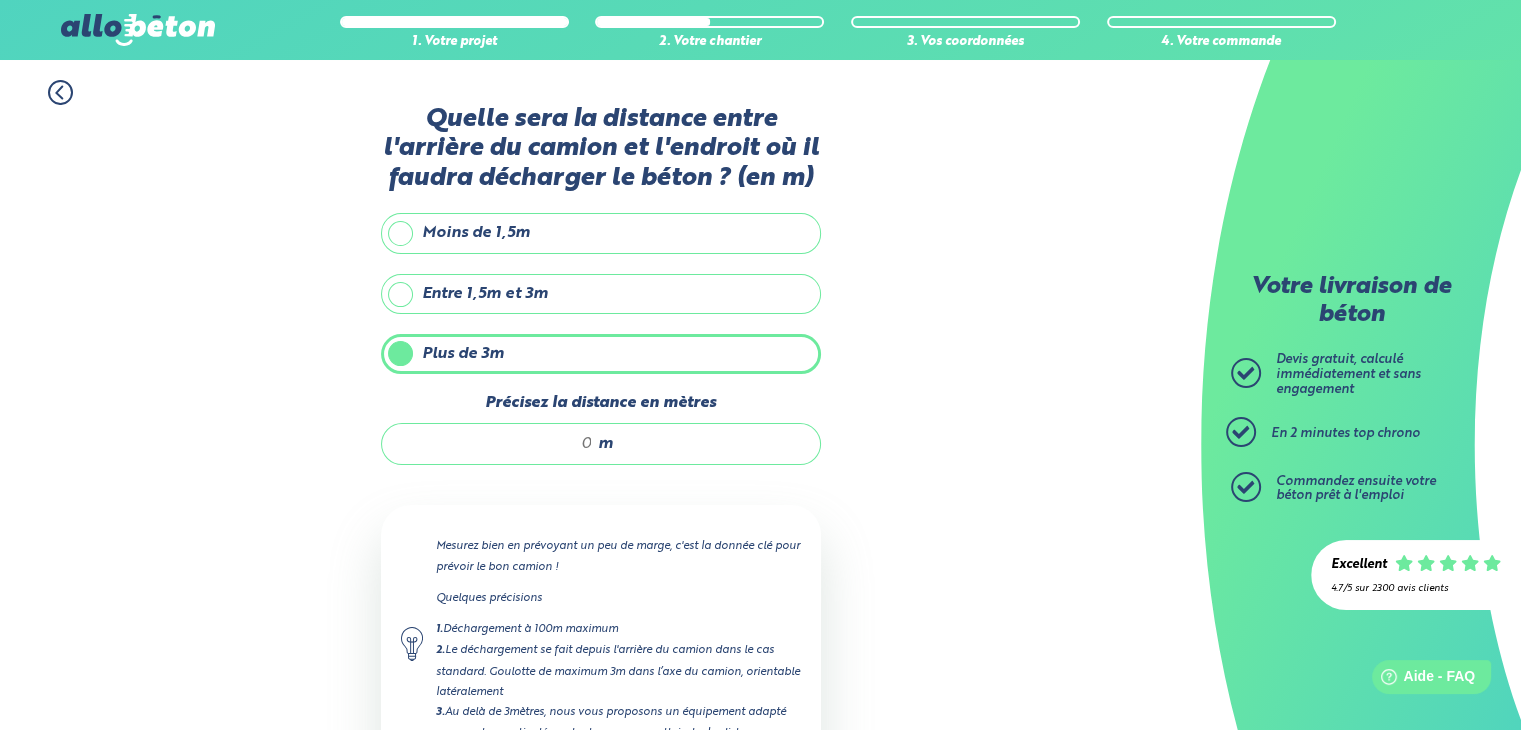 drag, startPoint x: 573, startPoint y: 437, endPoint x: 597, endPoint y: 445, distance: 25.298222 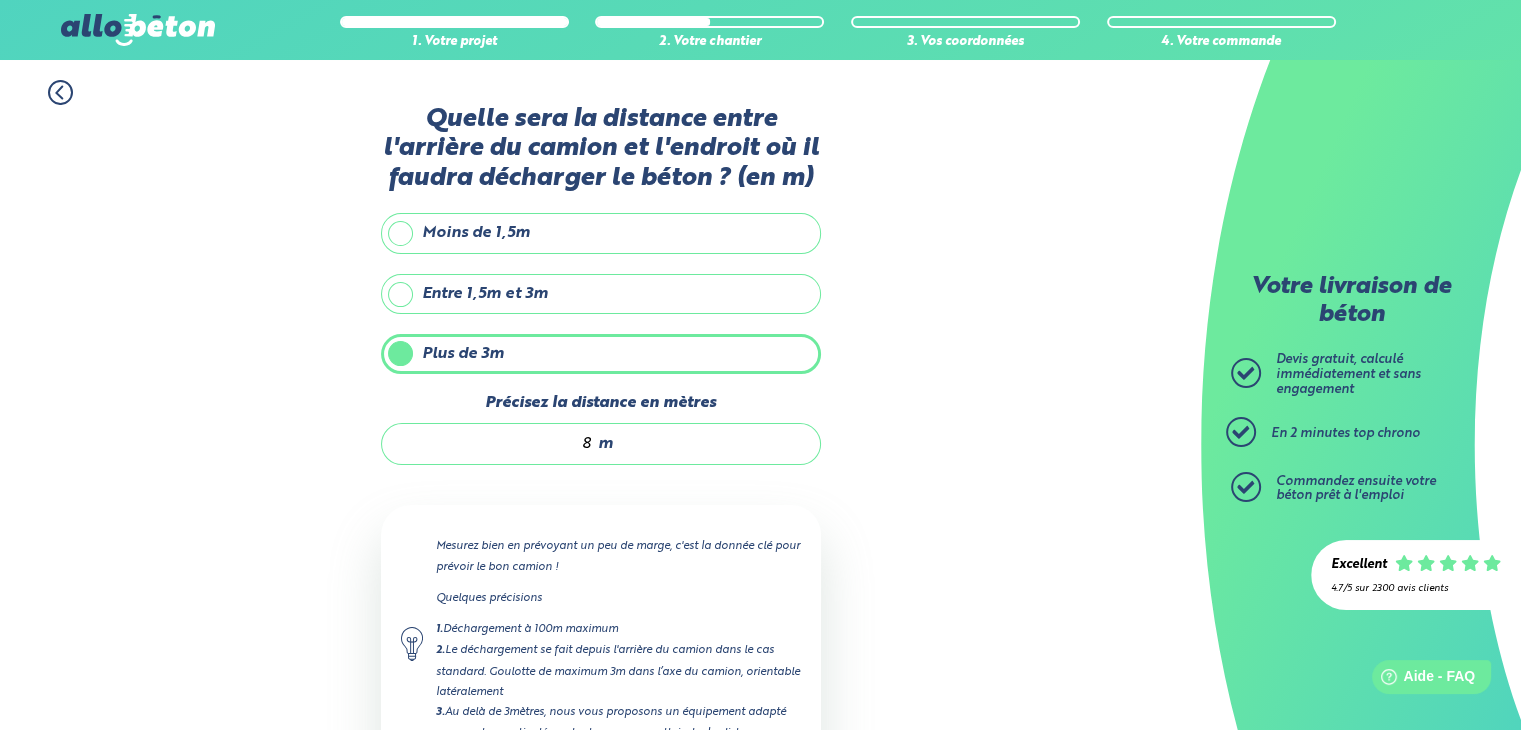 scroll, scrollTop: 169, scrollLeft: 0, axis: vertical 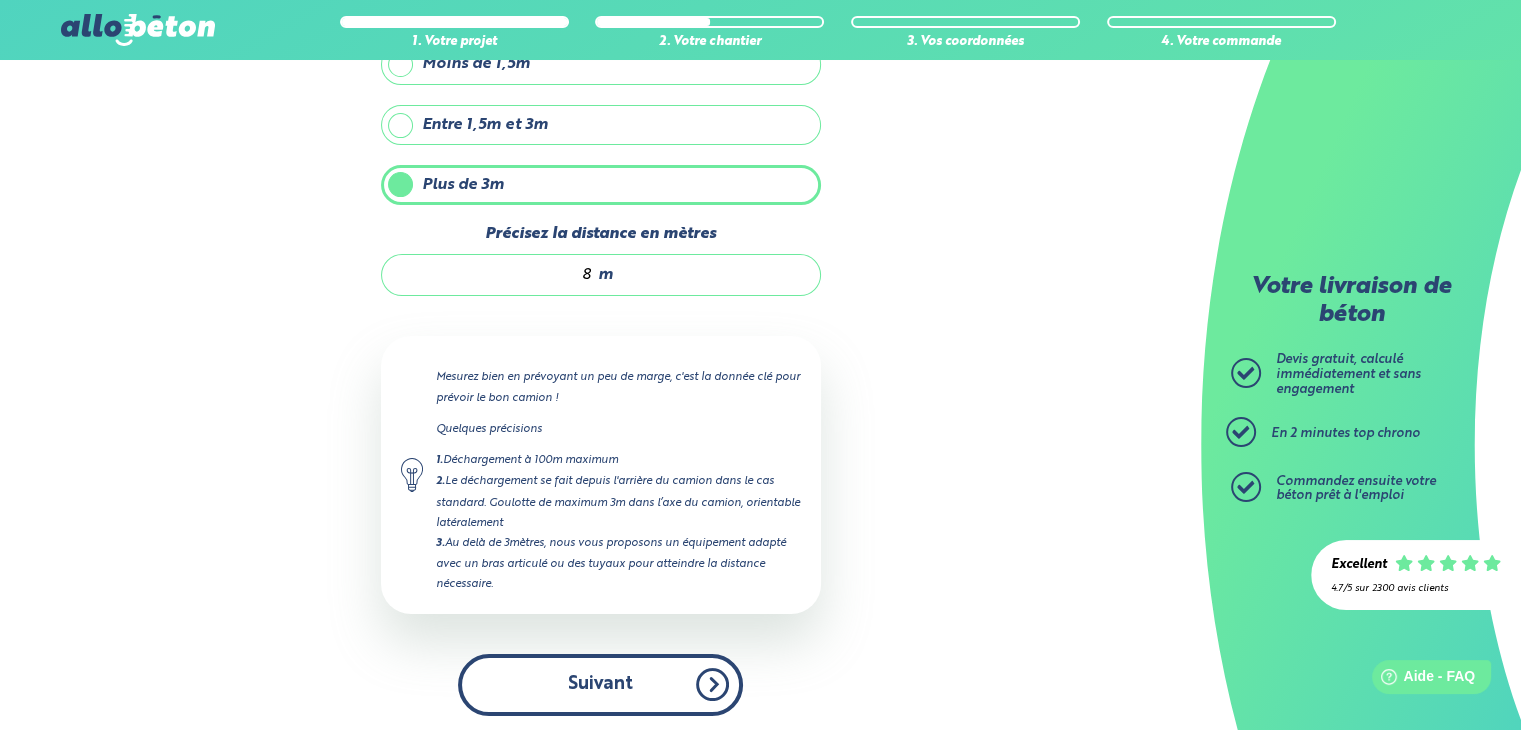 type on "8" 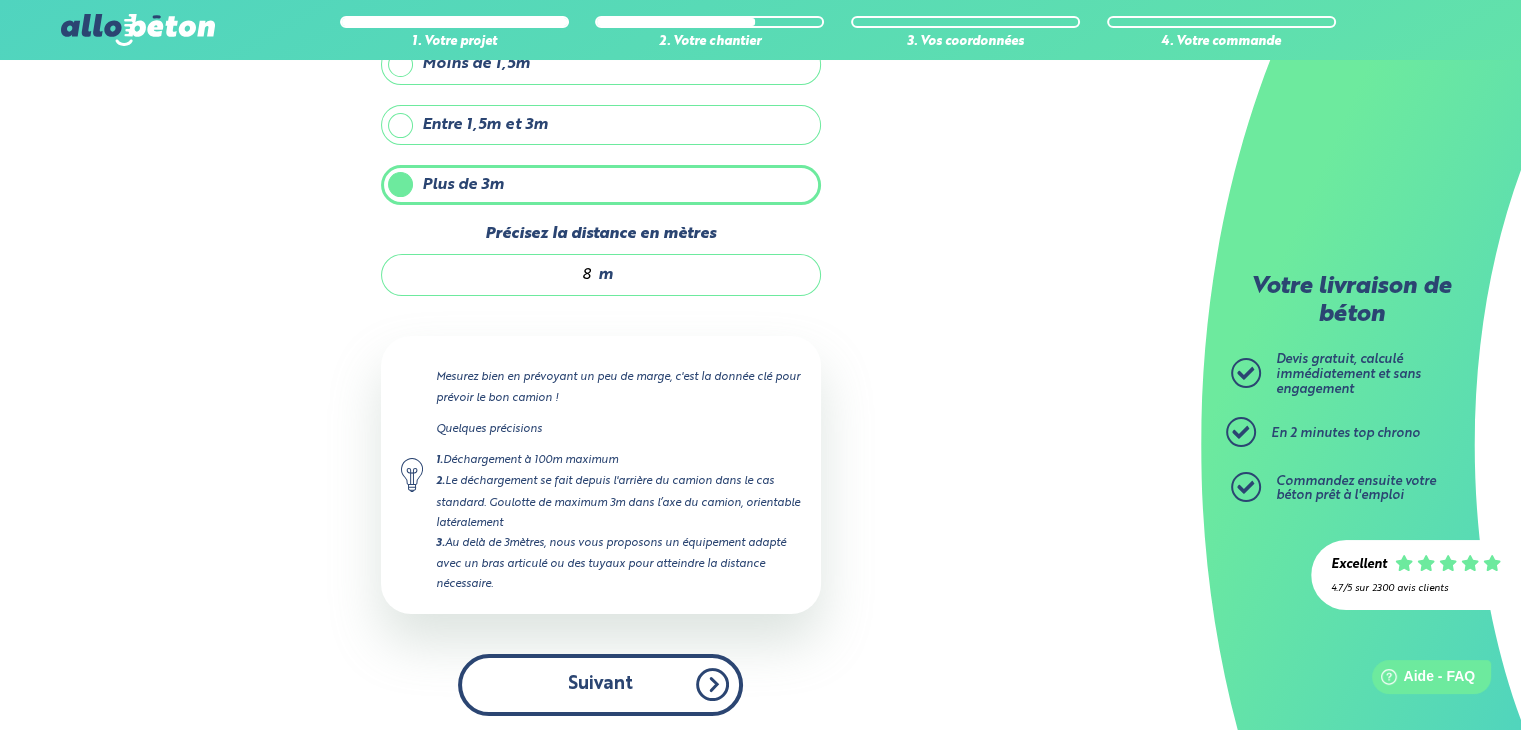 scroll, scrollTop: 0, scrollLeft: 0, axis: both 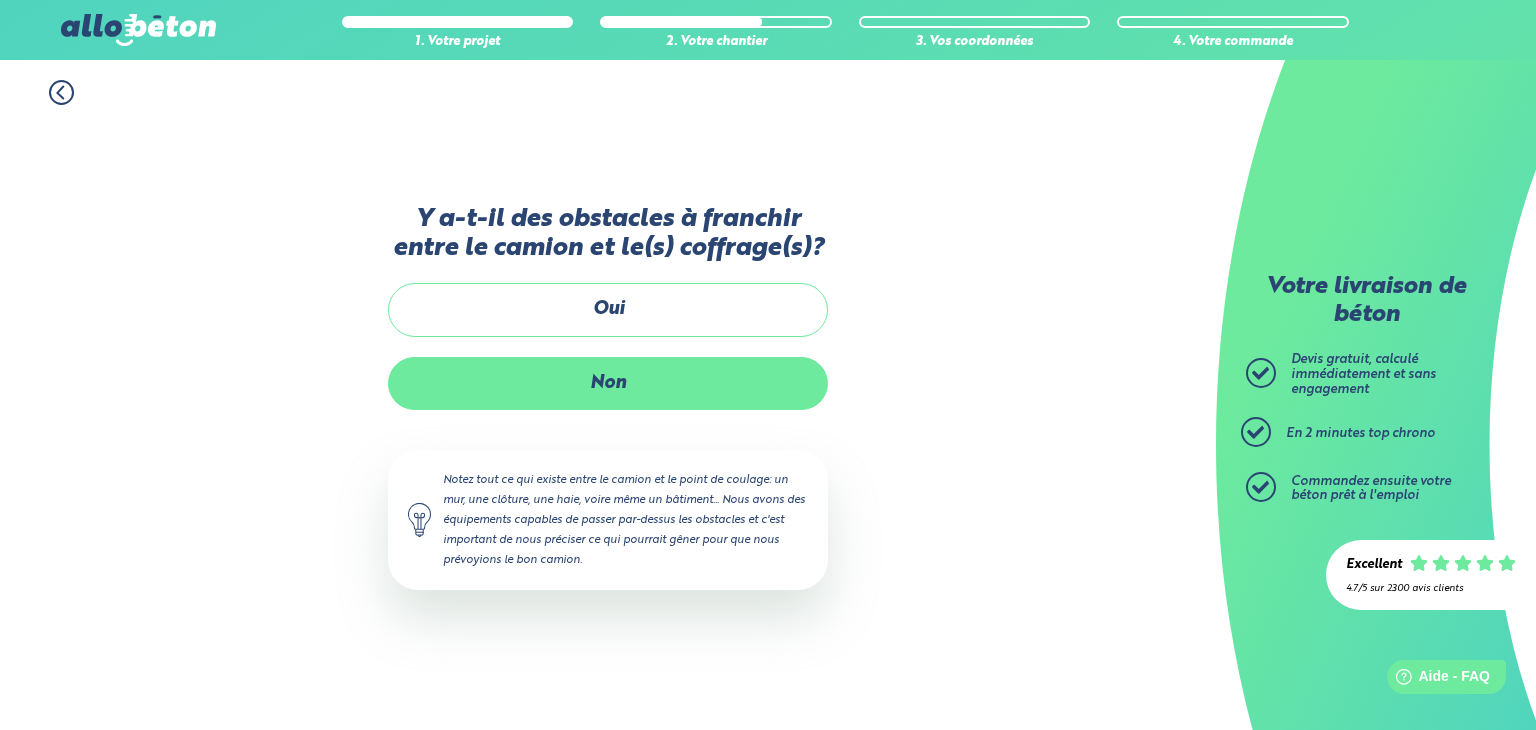 click on "Non" at bounding box center [608, 383] 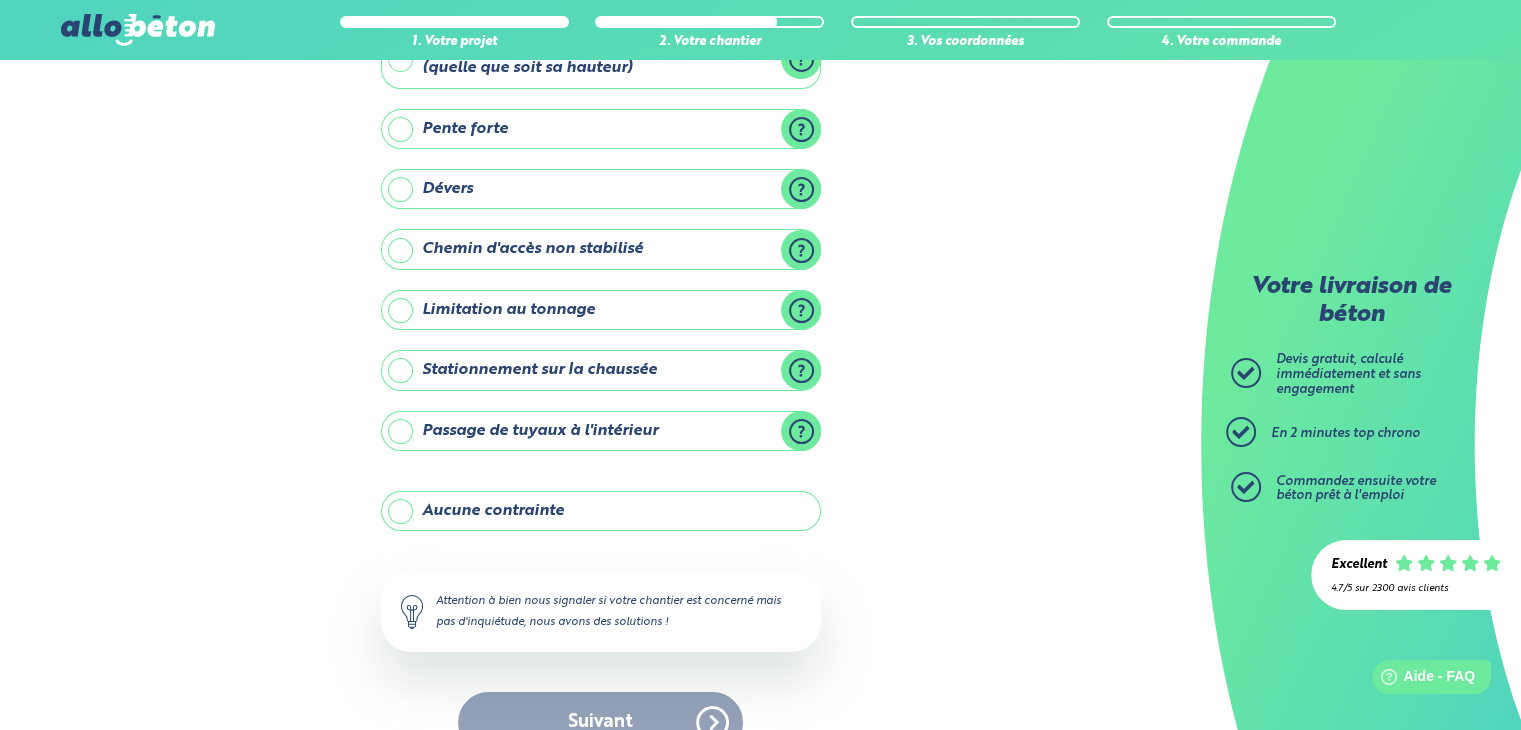 scroll, scrollTop: 194, scrollLeft: 0, axis: vertical 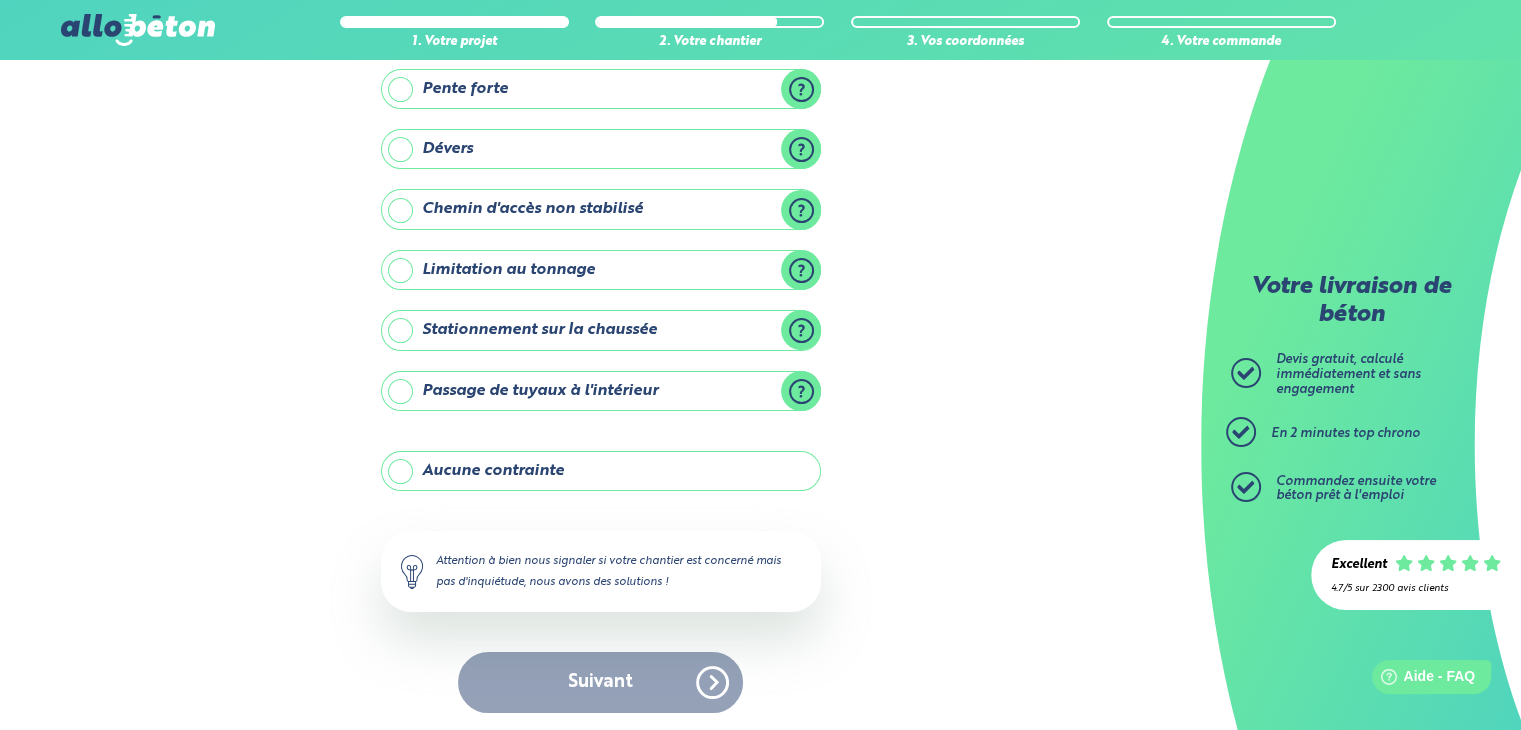 click on "Aucune contrainte" at bounding box center (601, 471) 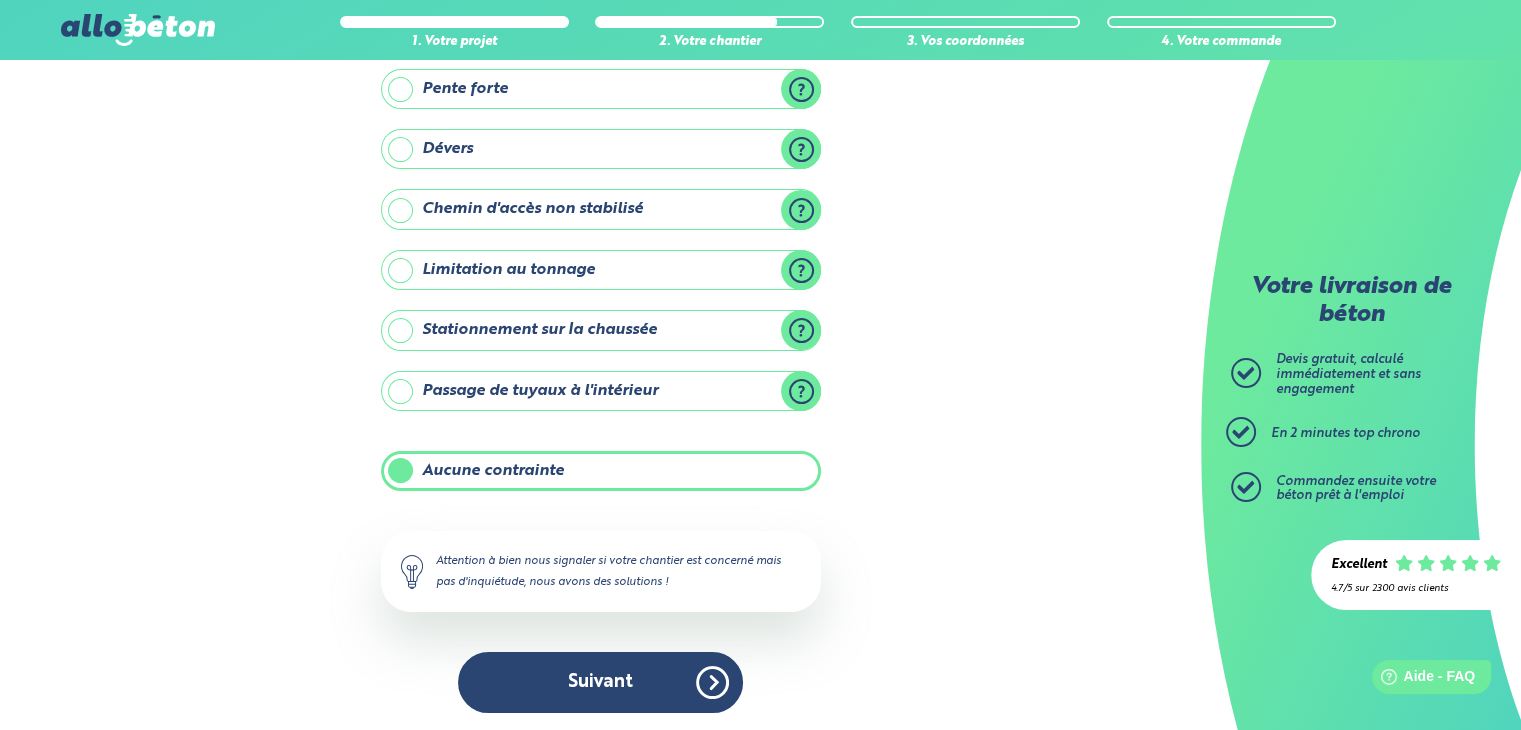 scroll, scrollTop: 193, scrollLeft: 0, axis: vertical 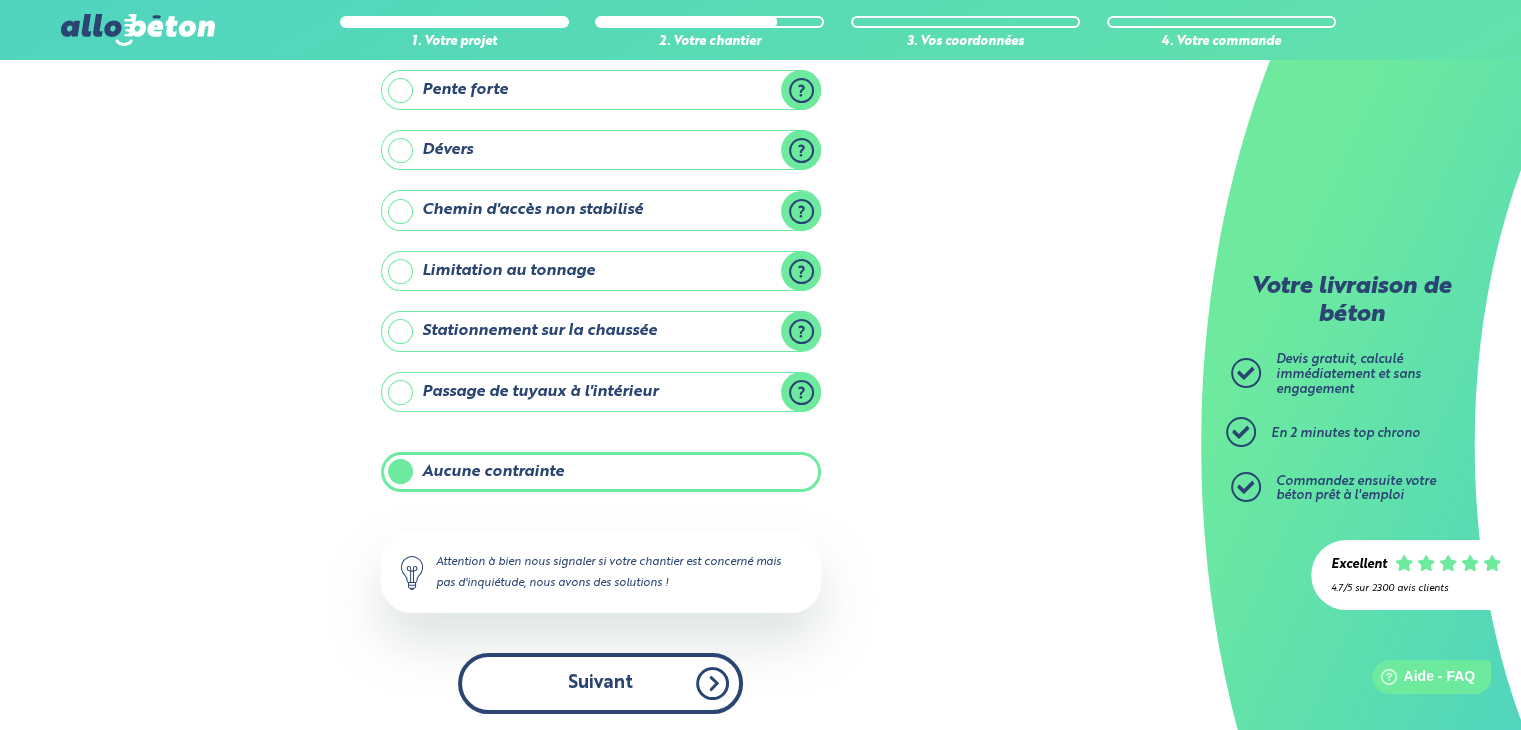 click on "Suivant" at bounding box center (600, 683) 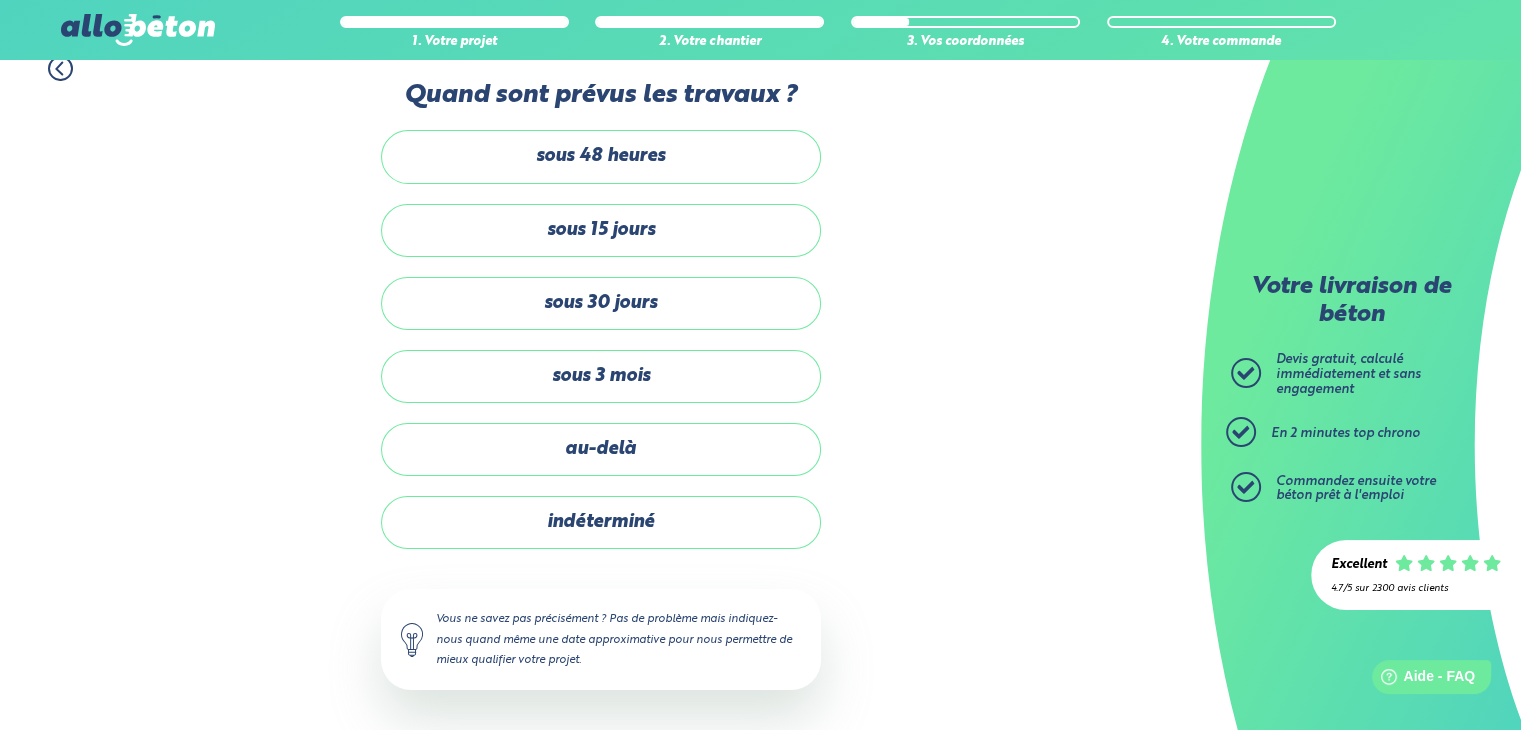 scroll, scrollTop: 21, scrollLeft: 0, axis: vertical 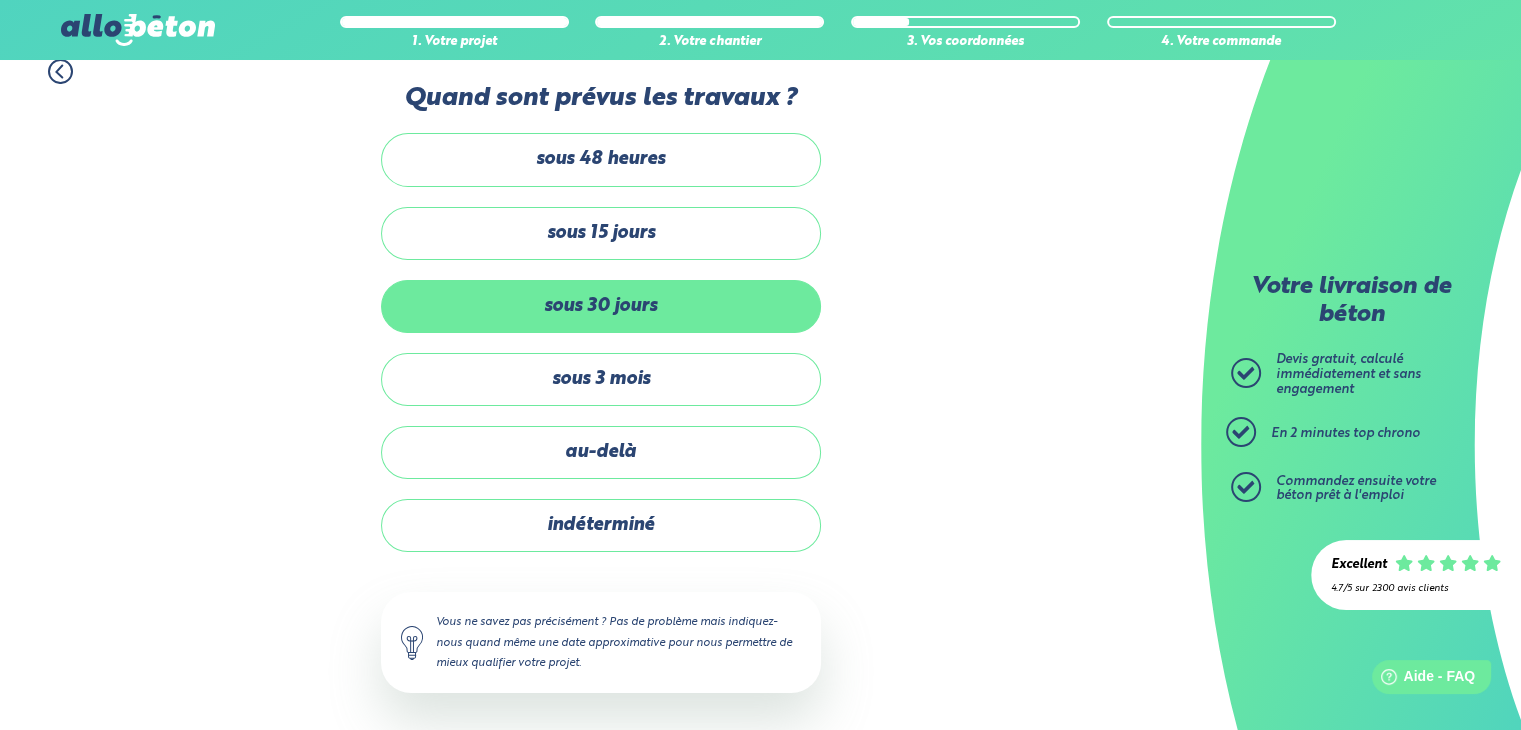 click on "sous 30 jours" at bounding box center (601, 306) 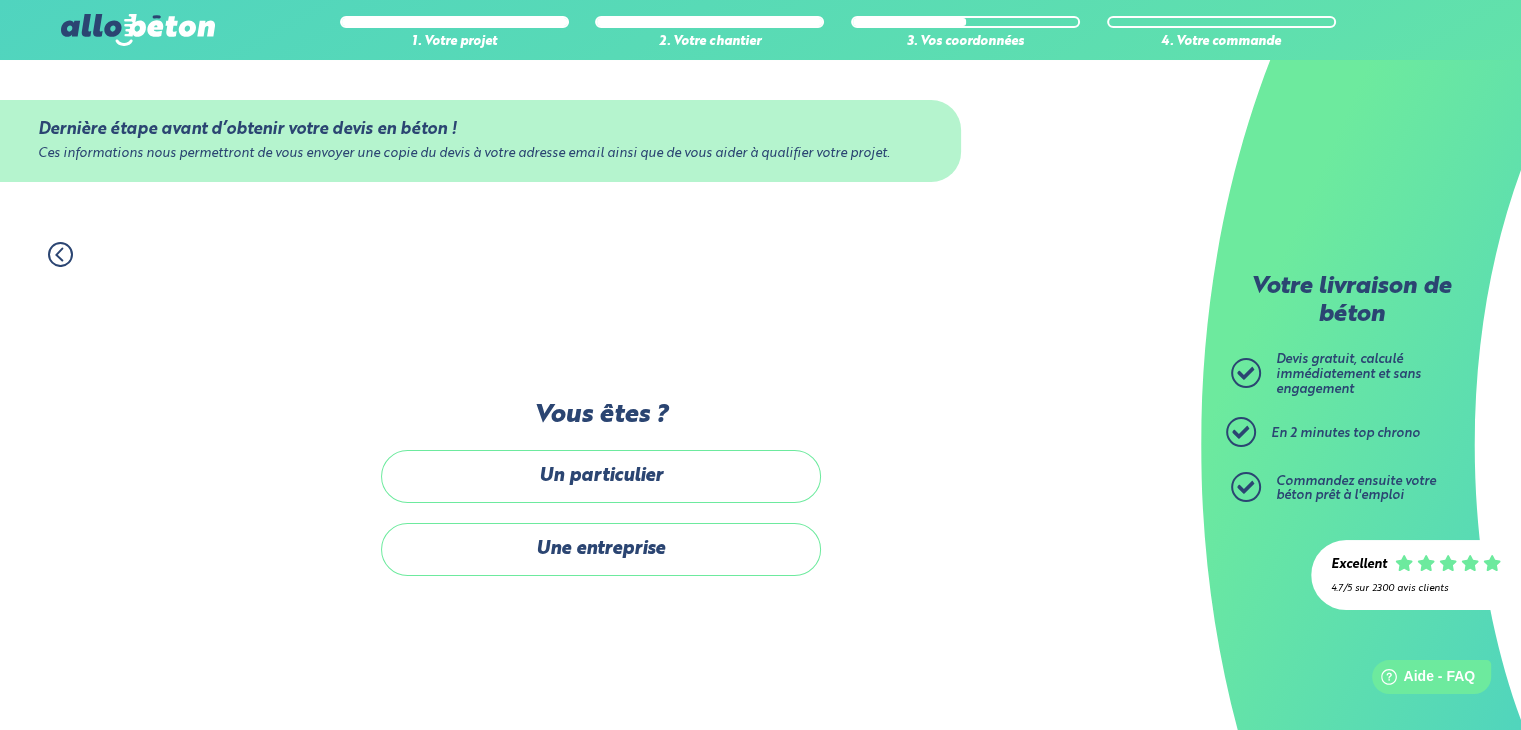 scroll, scrollTop: 0, scrollLeft: 0, axis: both 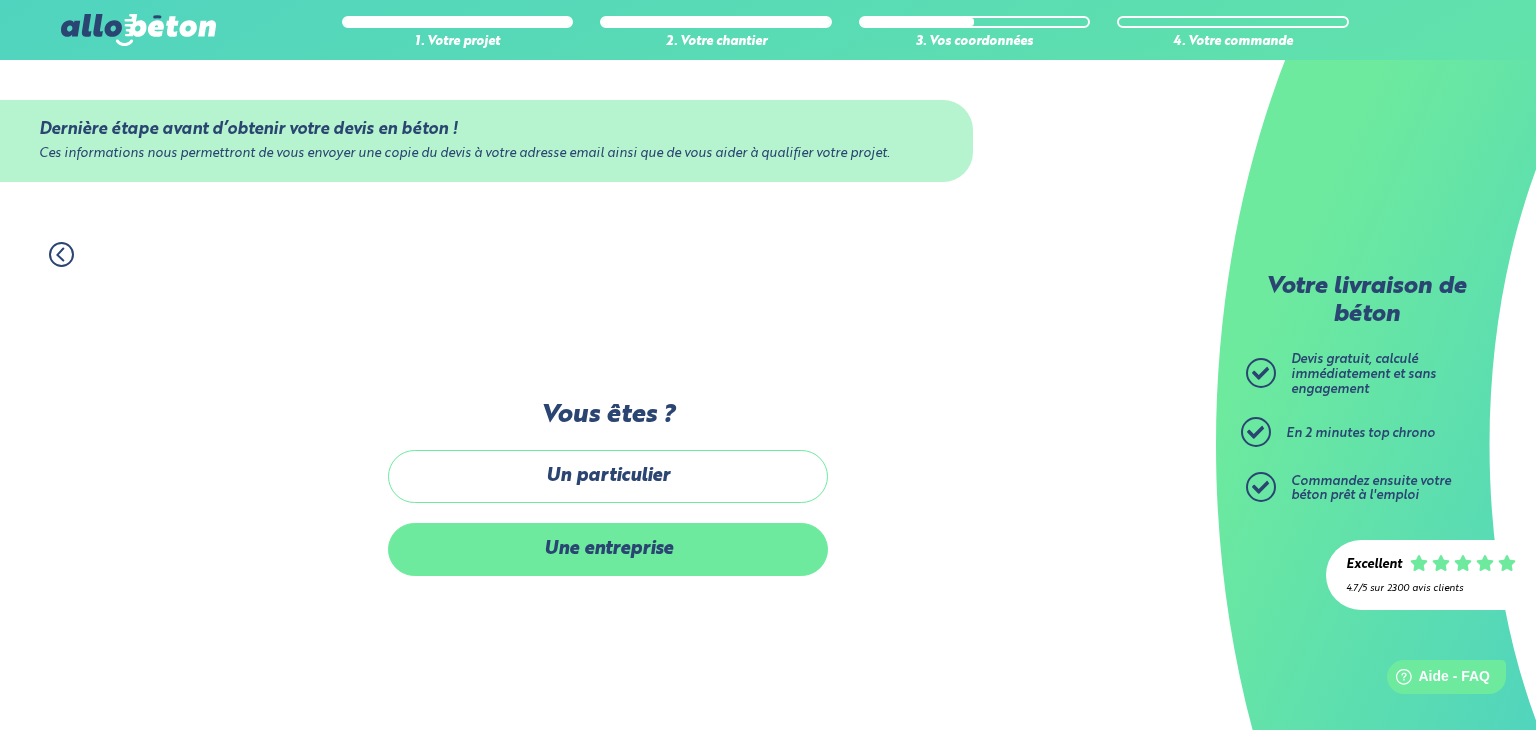 click on "Une entreprise" at bounding box center [608, 549] 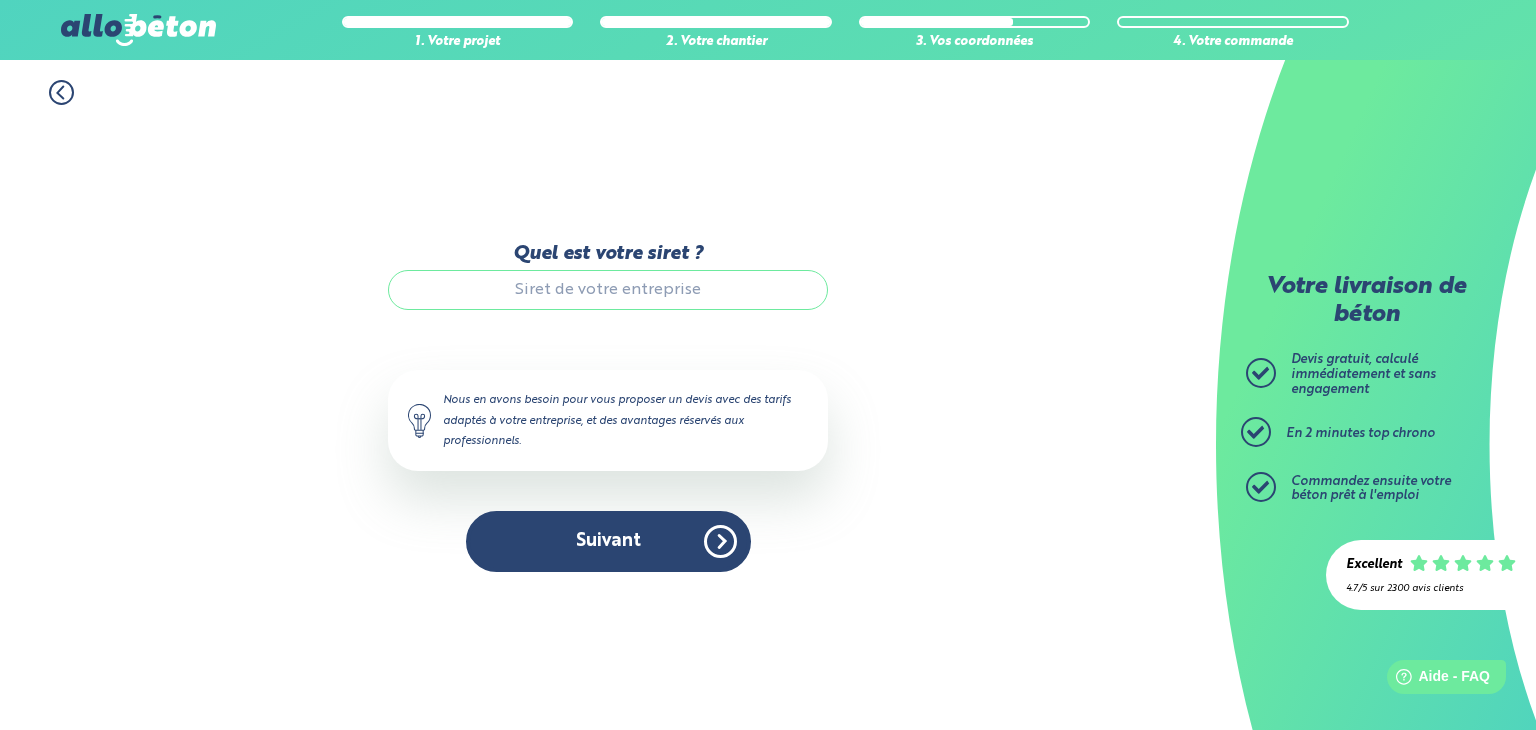 click on "Quel est votre siret ?" at bounding box center (608, 290) 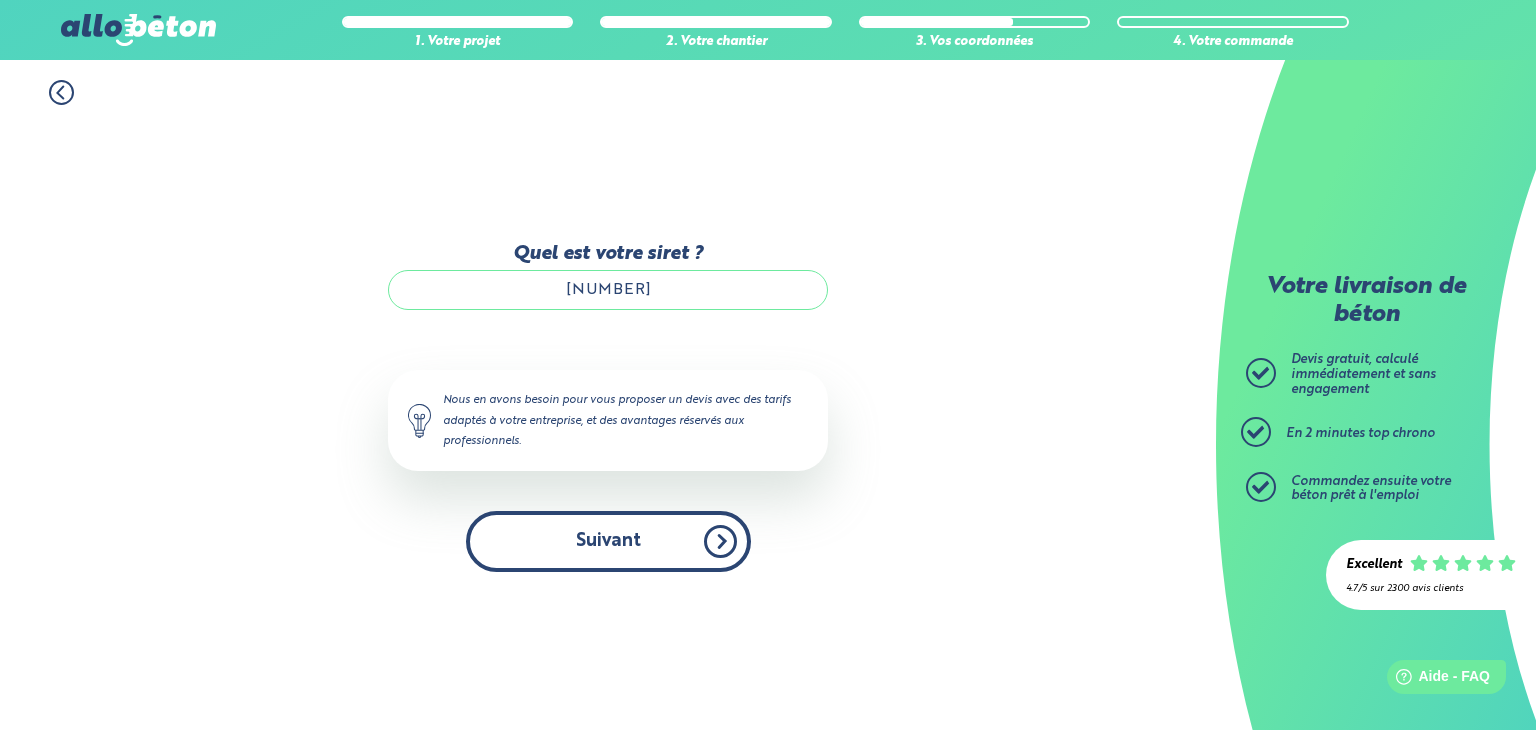 type on "[NUMBER]" 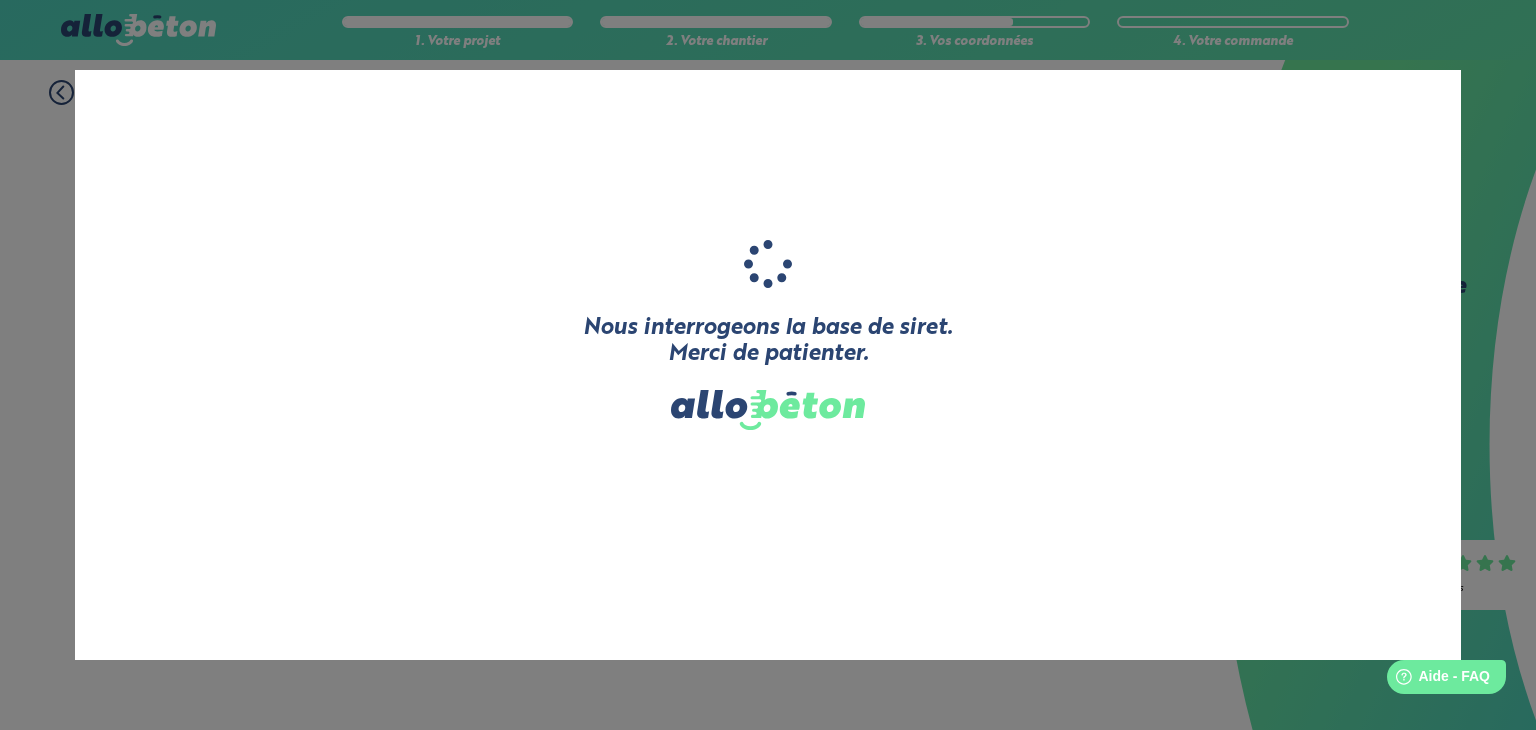 type on "[ND]" 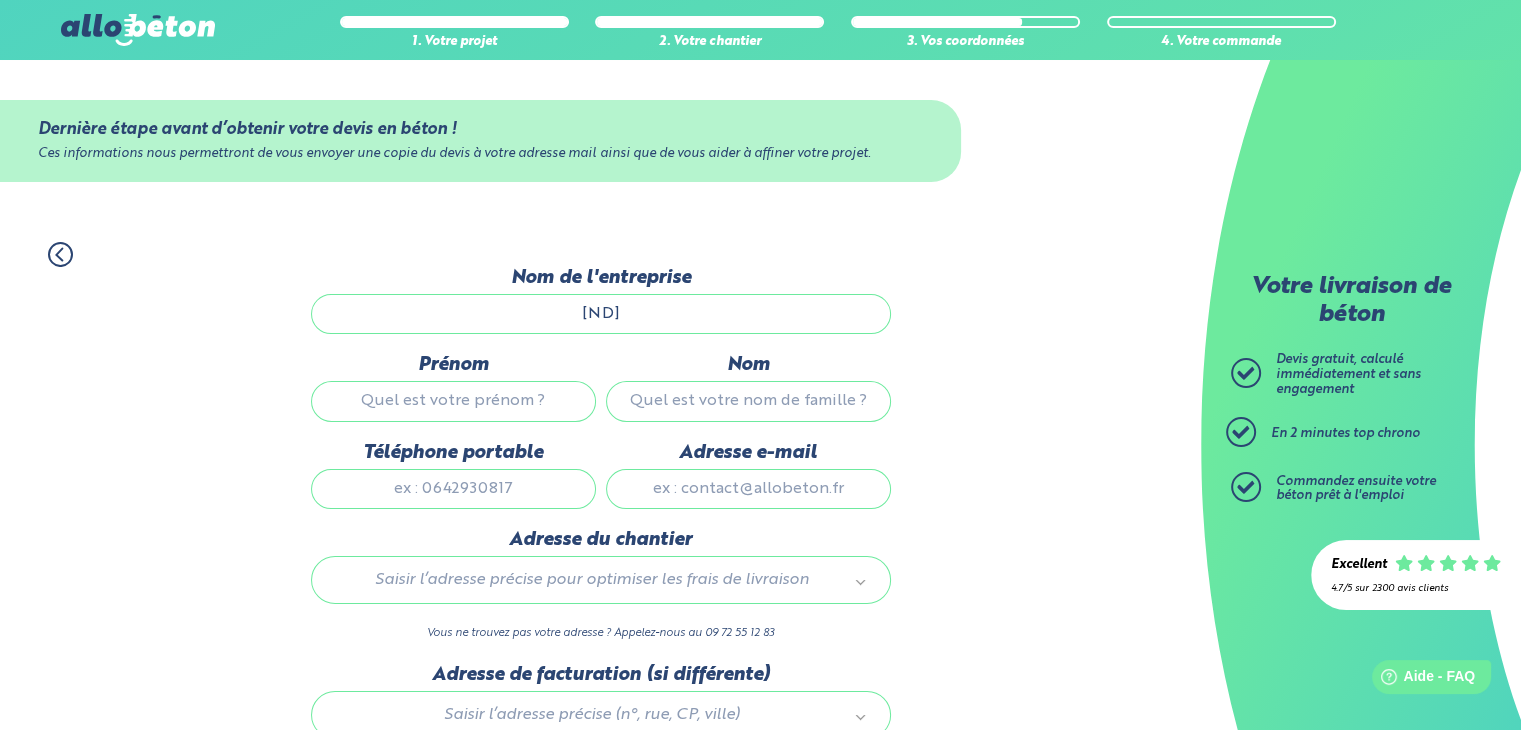 click on "[ND]" at bounding box center (601, 314) 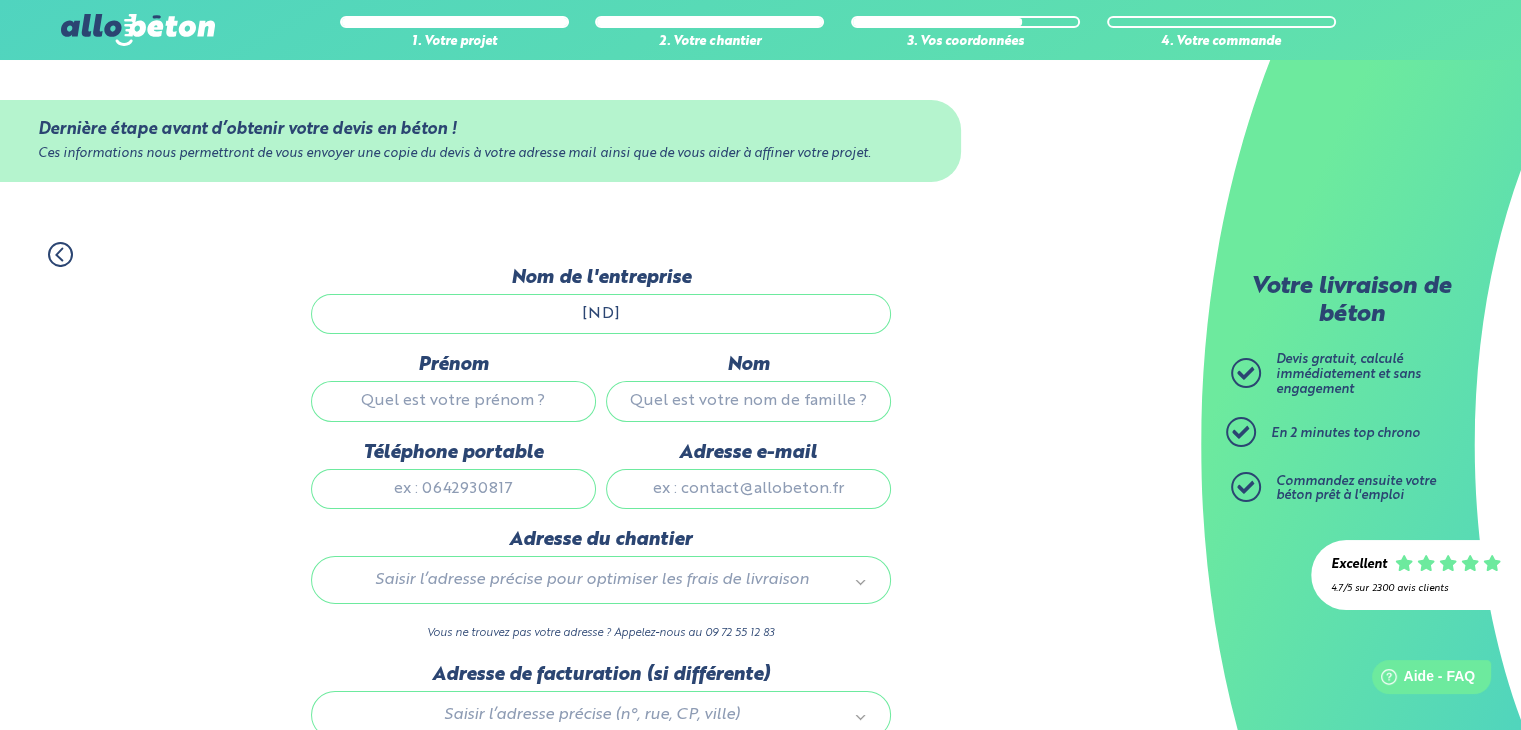 click on "[ND]" at bounding box center (601, 314) 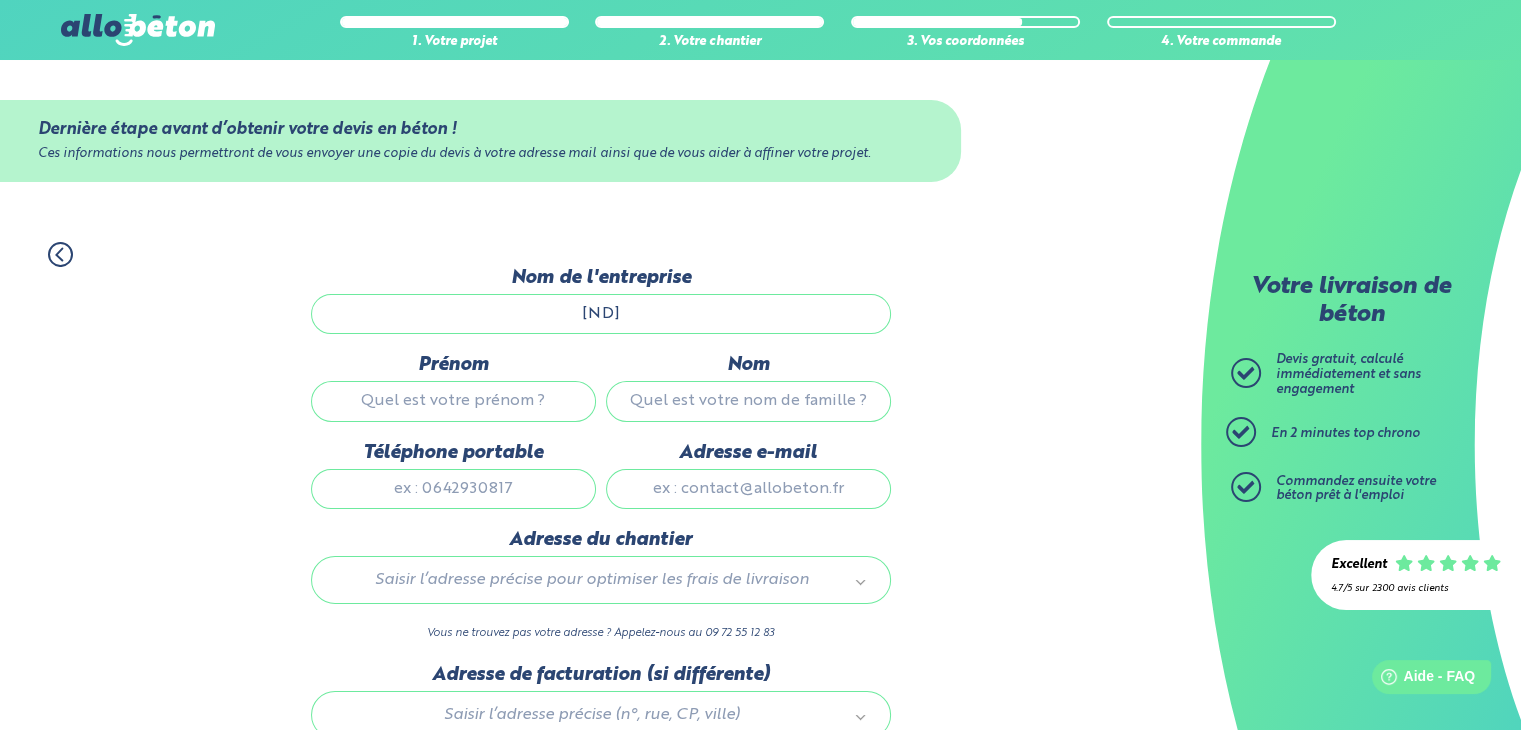 type on "[FIRST]" 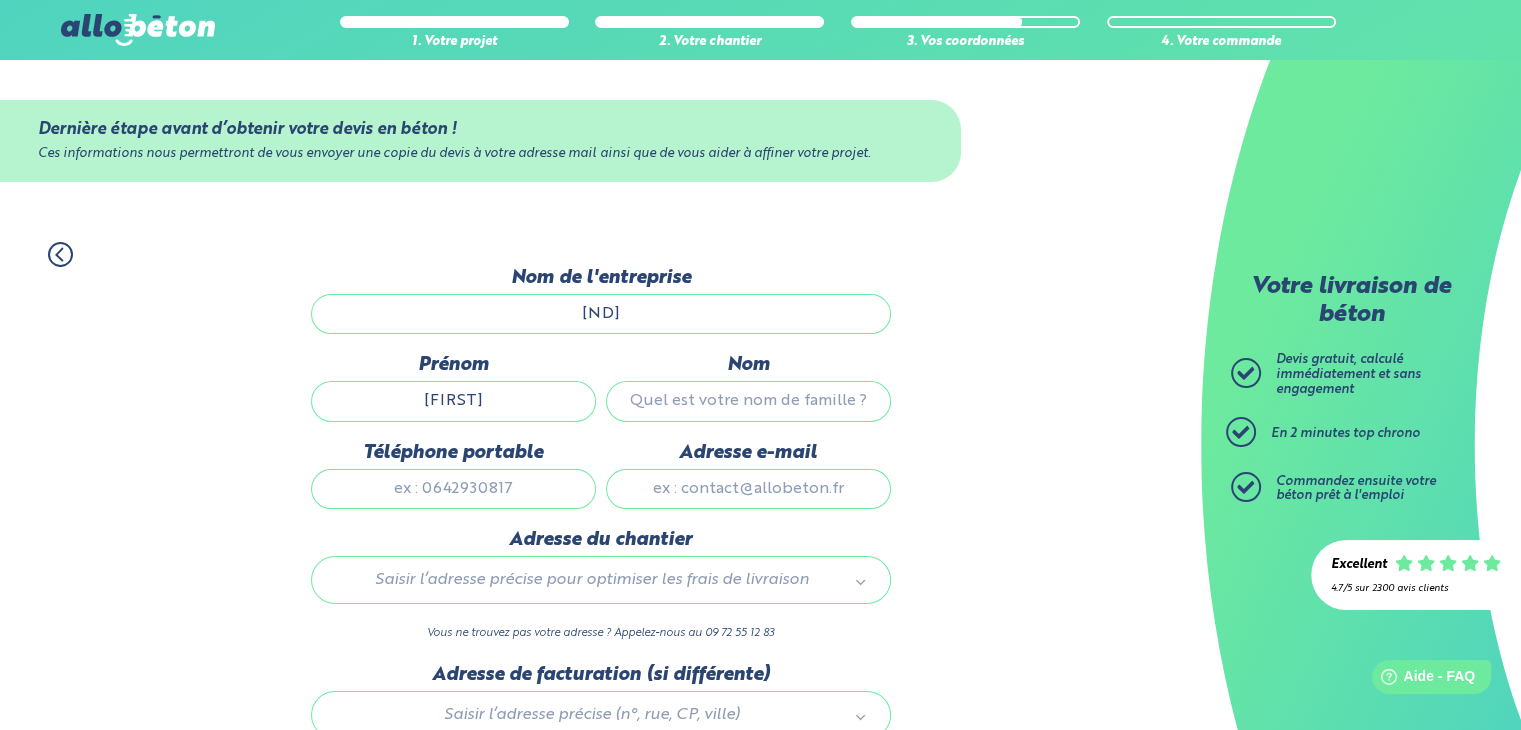 type on "[LAST]" 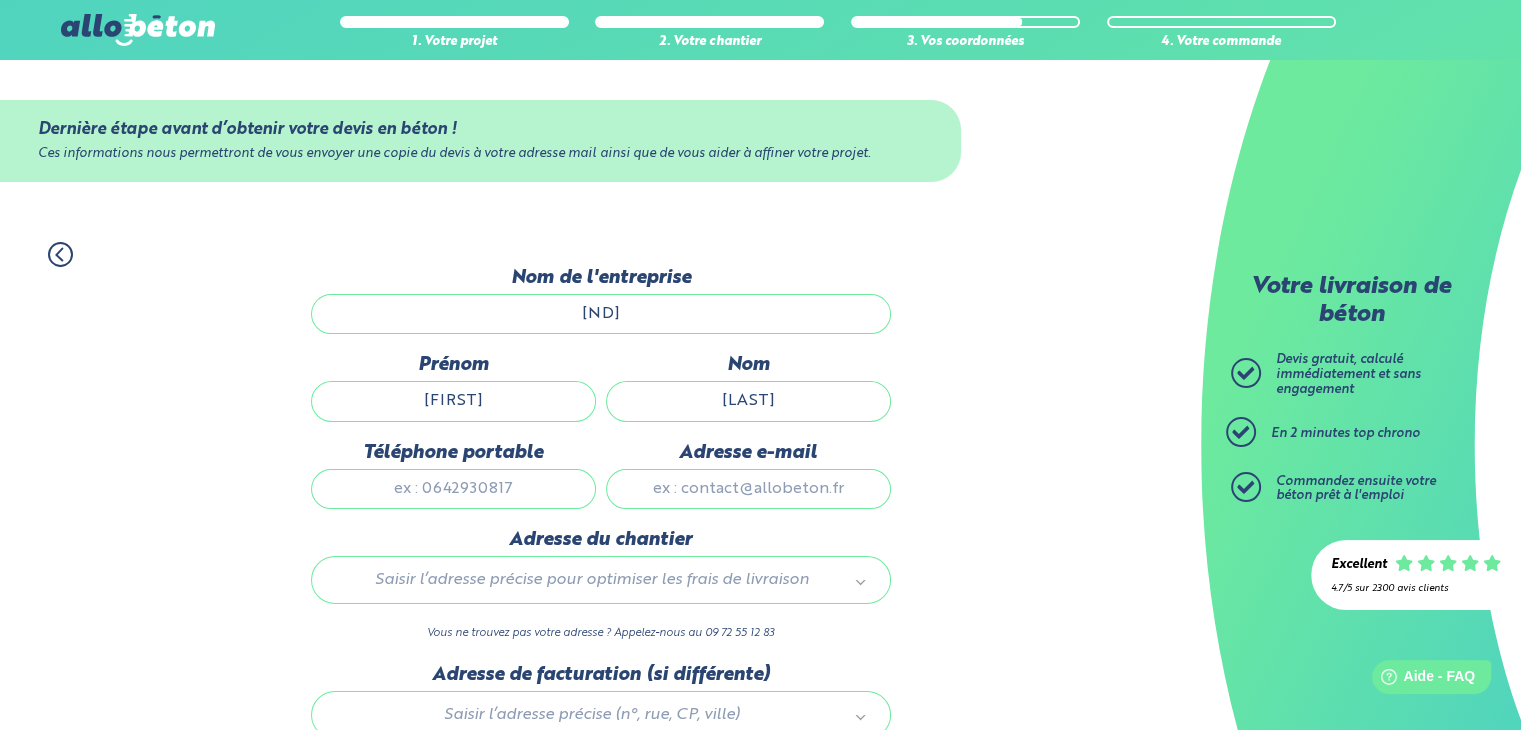 type on "[PHONE]" 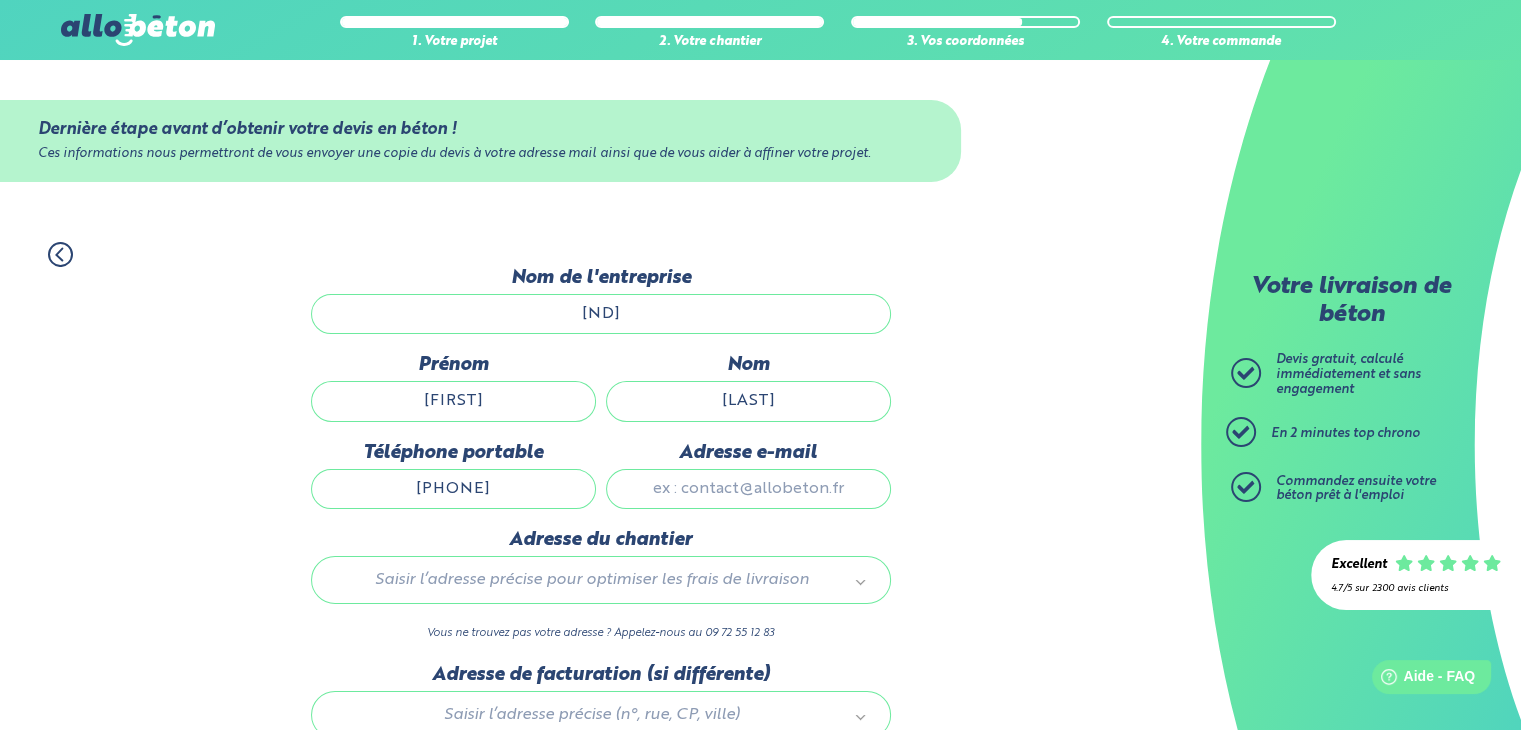 type on "[EMAIL]" 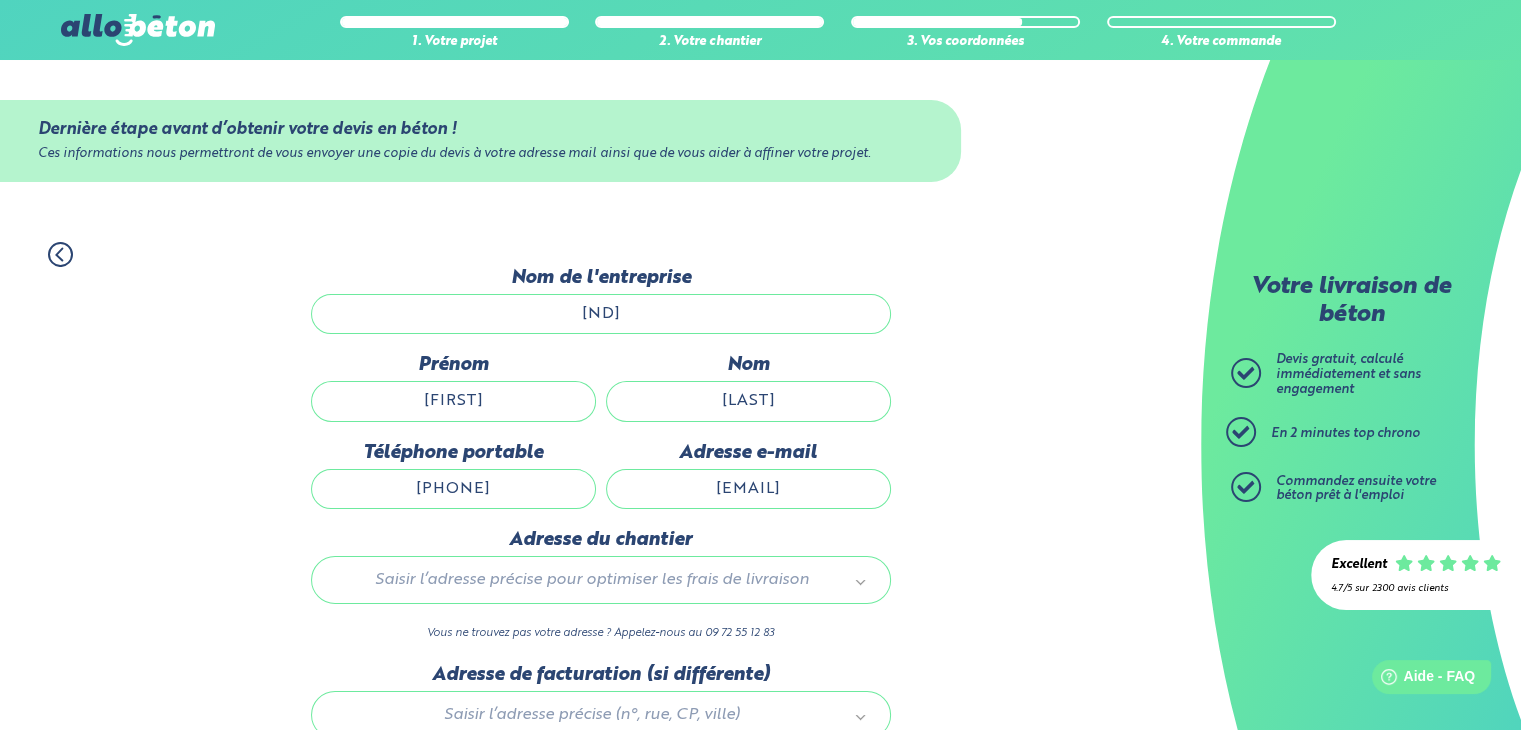 type 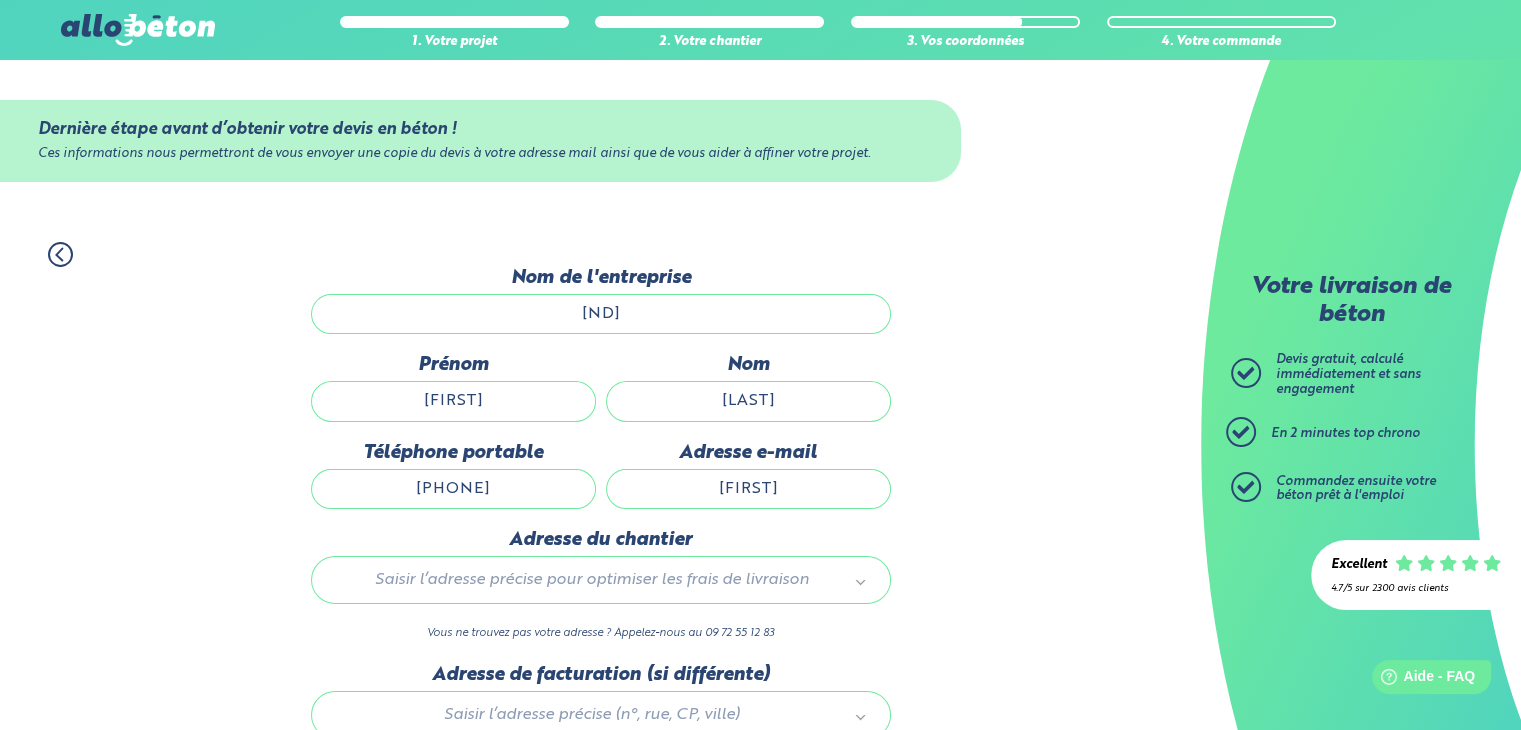 type on "s" 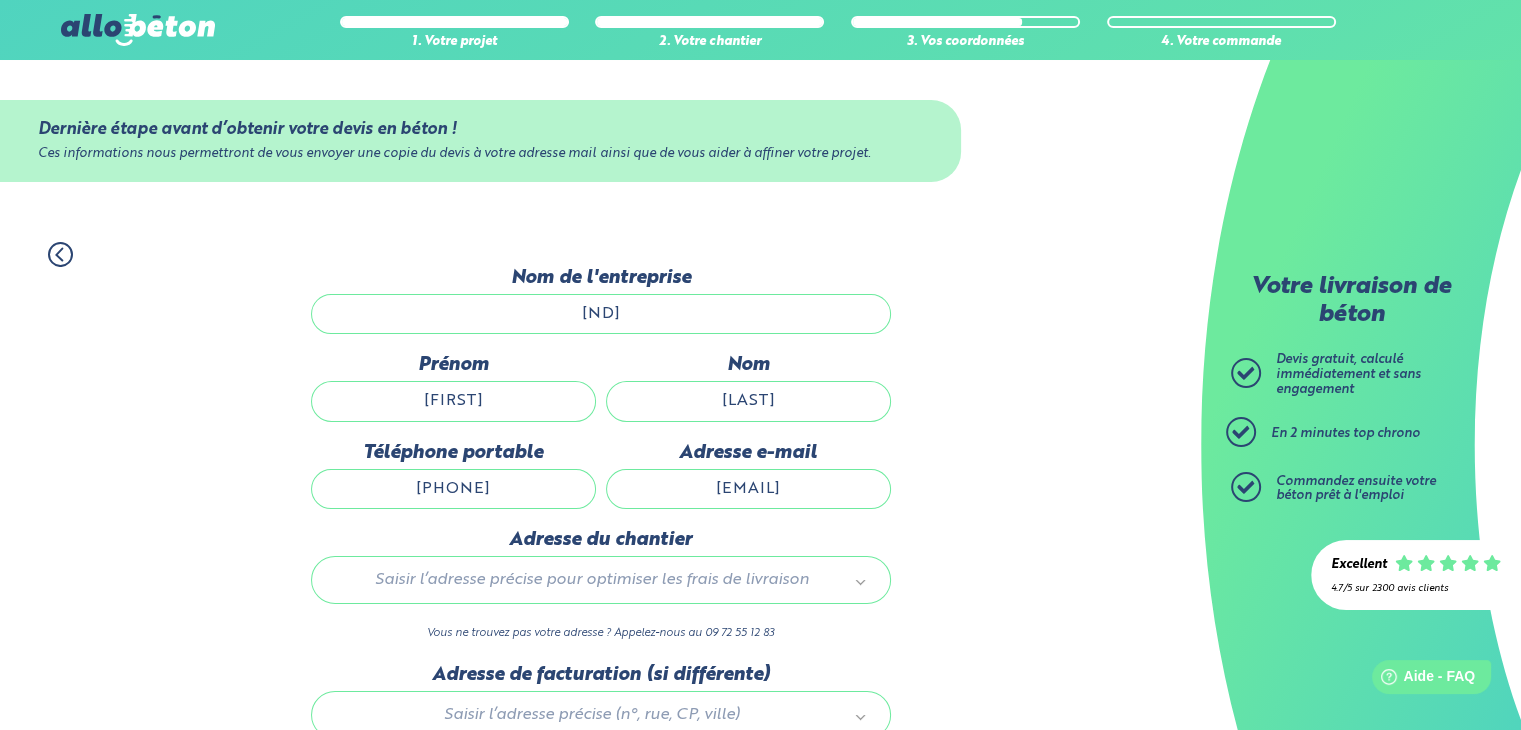type on "[EMAIL]" 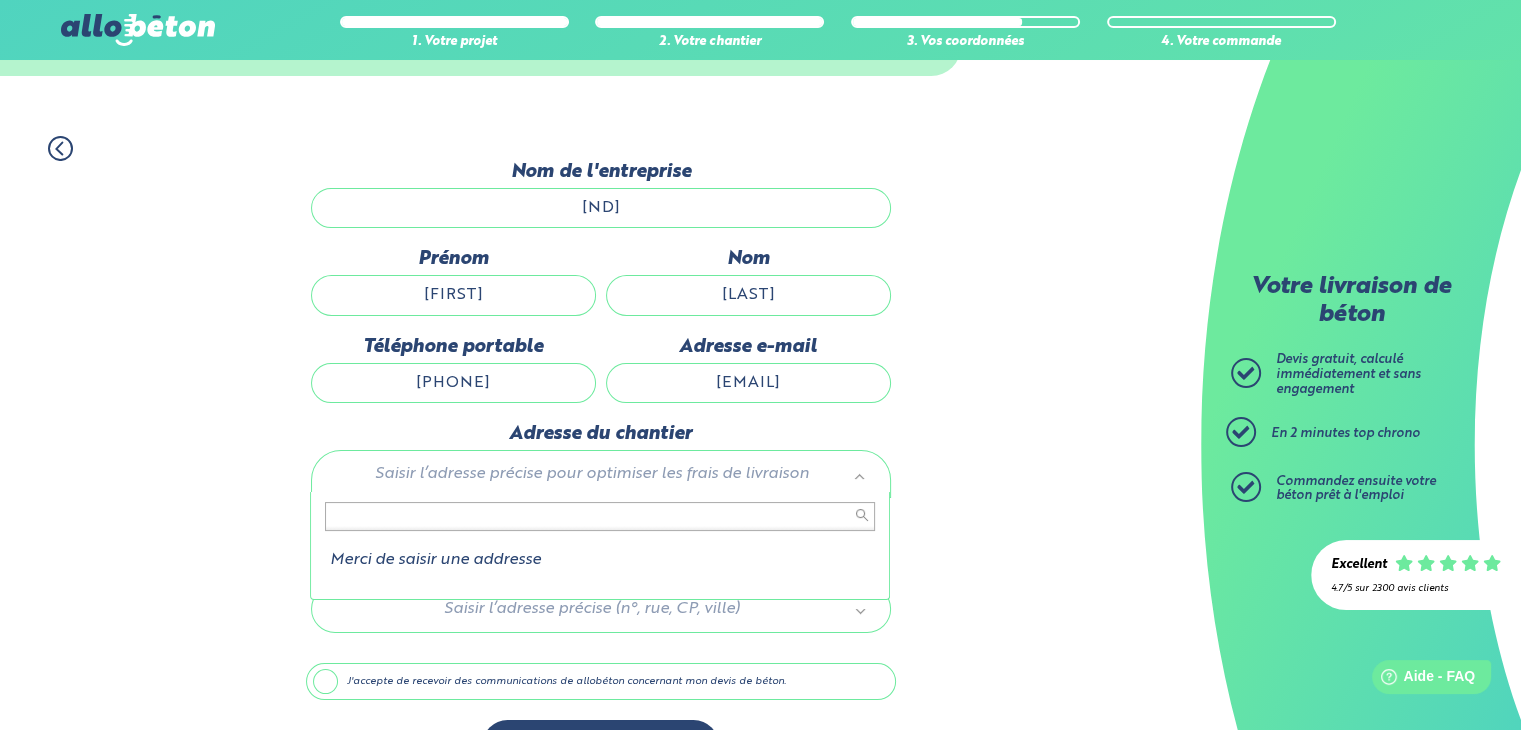 scroll, scrollTop: 144, scrollLeft: 0, axis: vertical 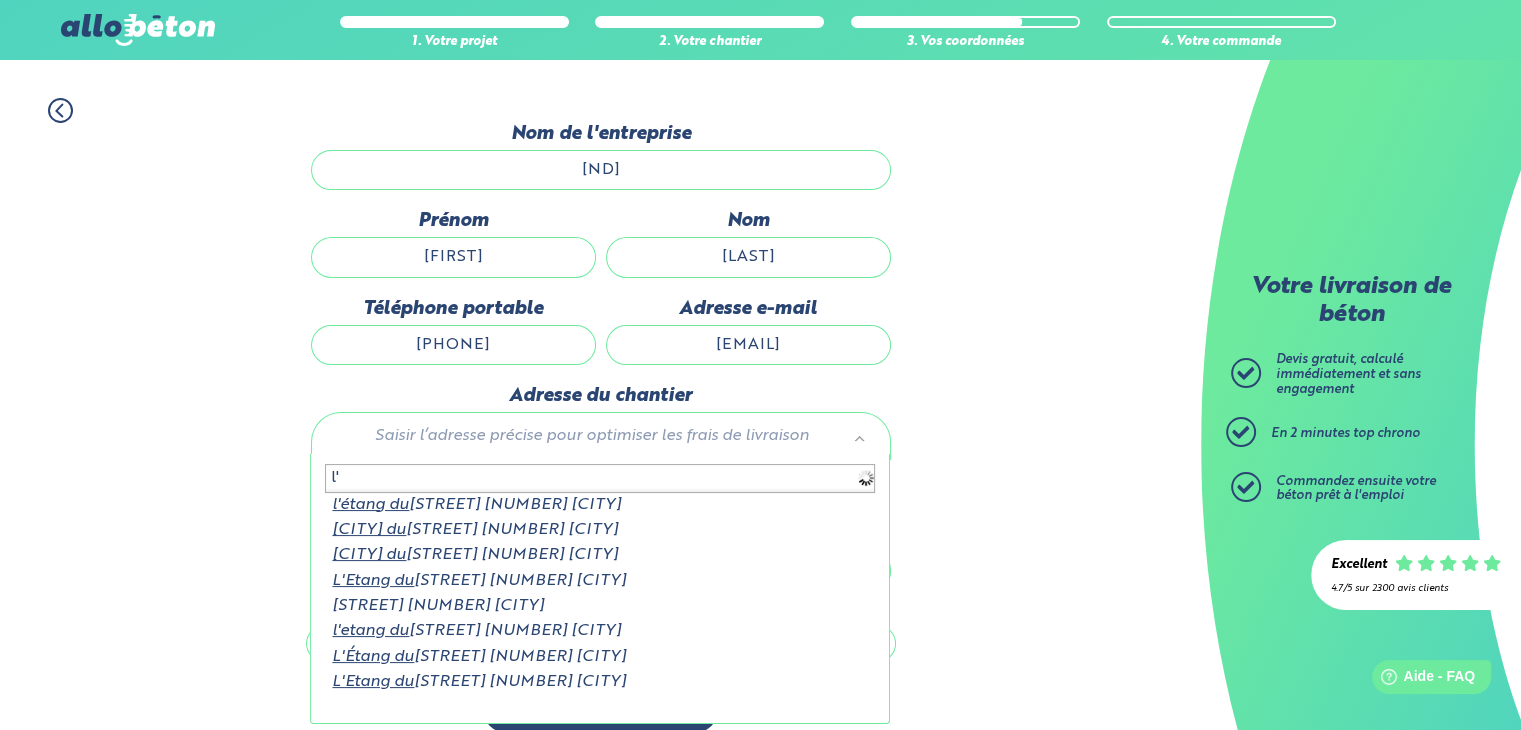 type on "l" 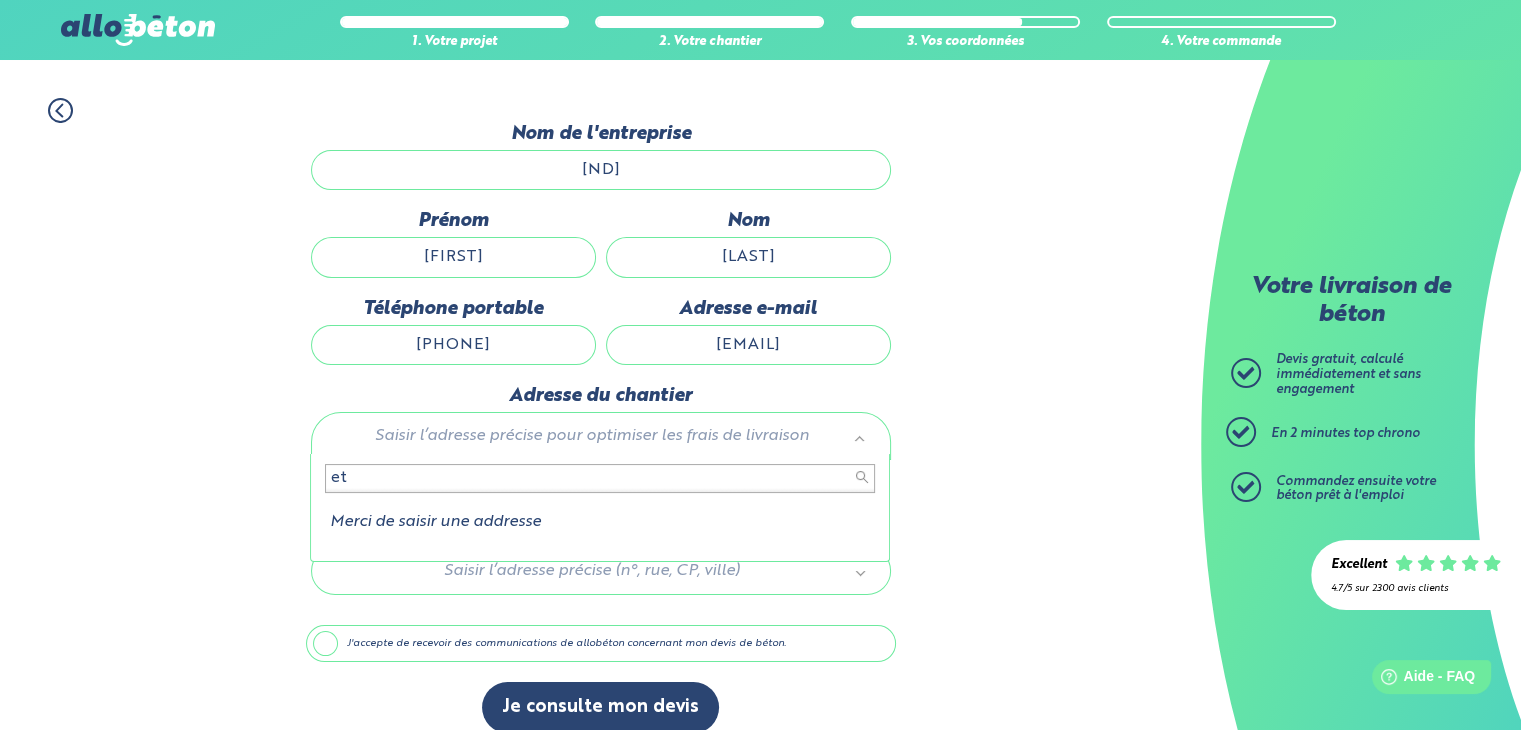 type on "e" 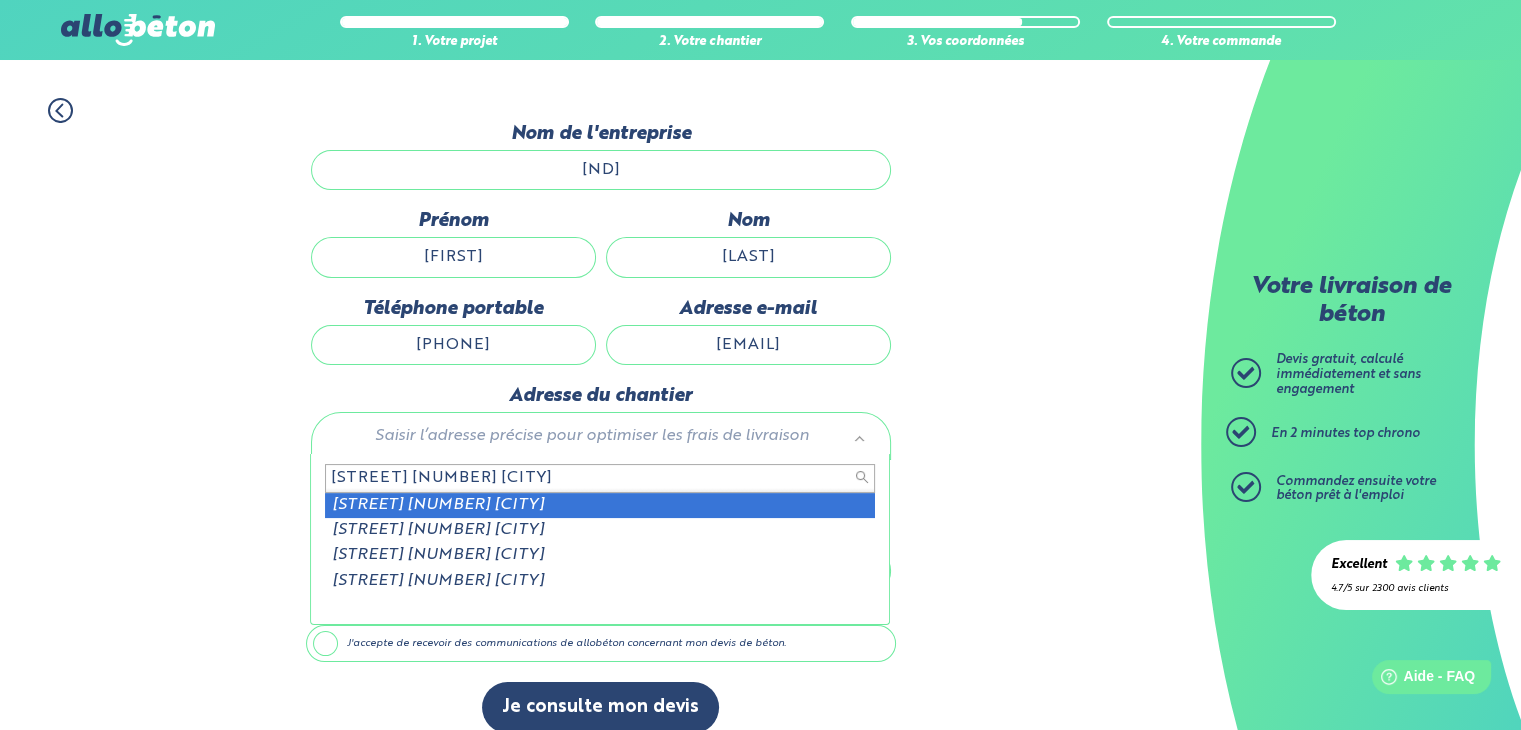 type on "[STREET] [NUMBER] [CITY]" 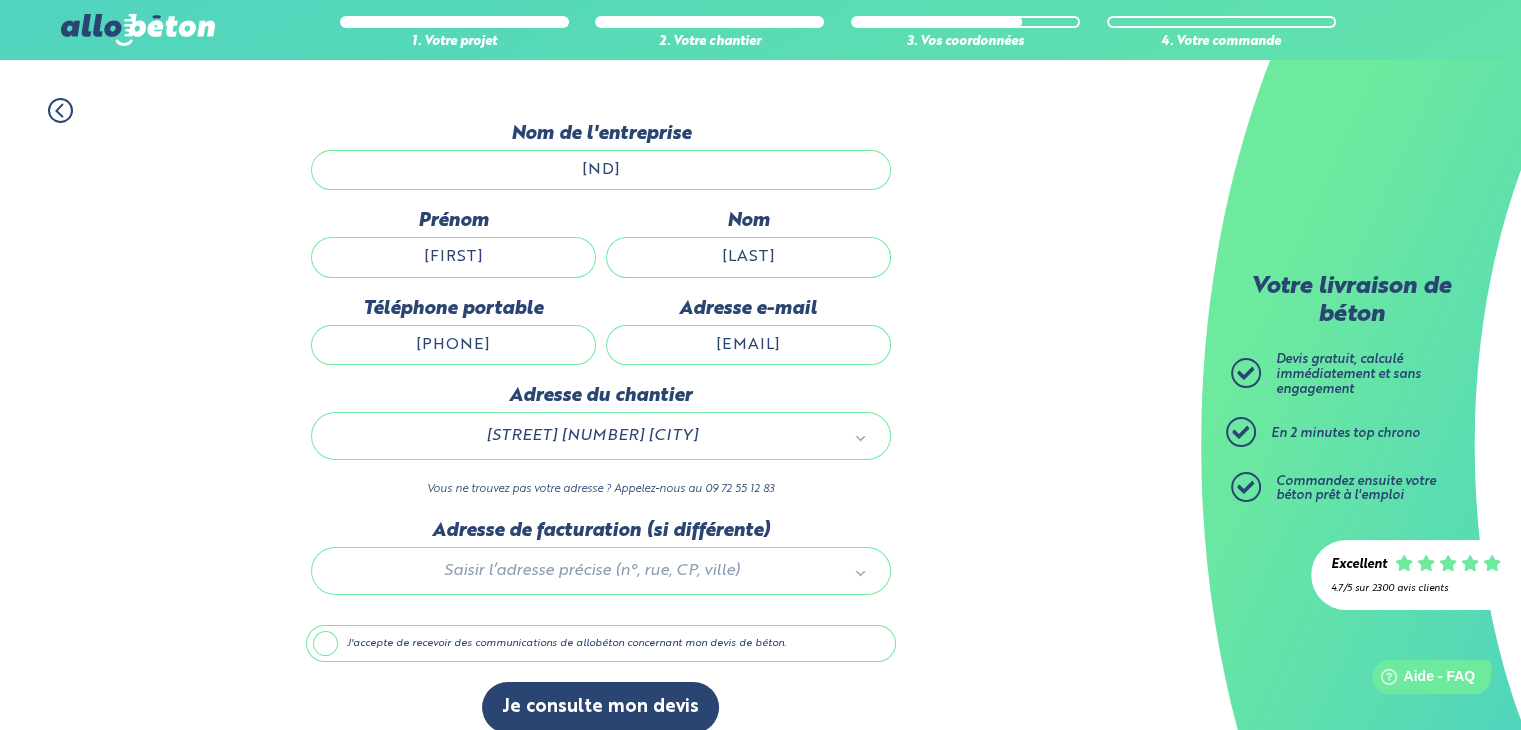 click at bounding box center [601, 567] 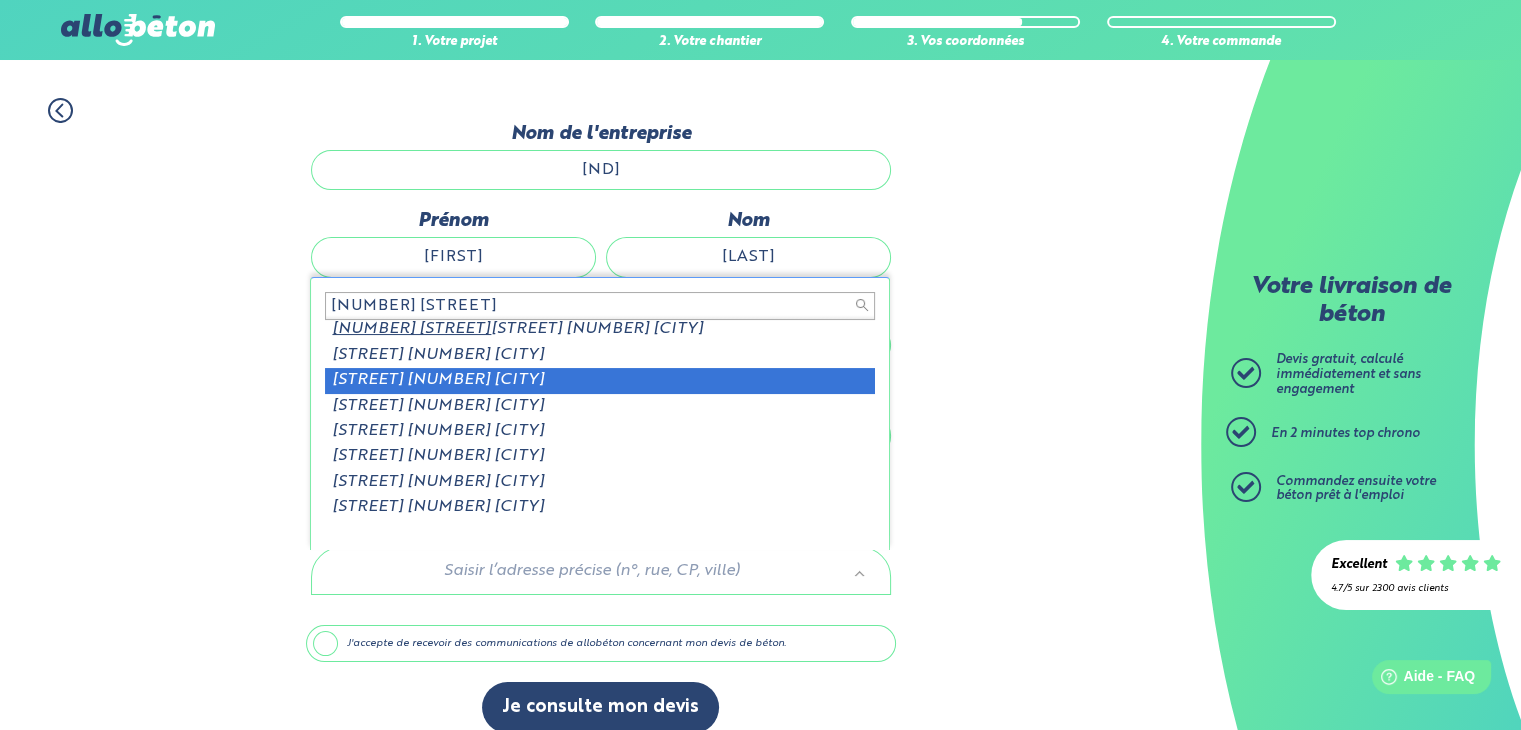 scroll, scrollTop: 0, scrollLeft: 0, axis: both 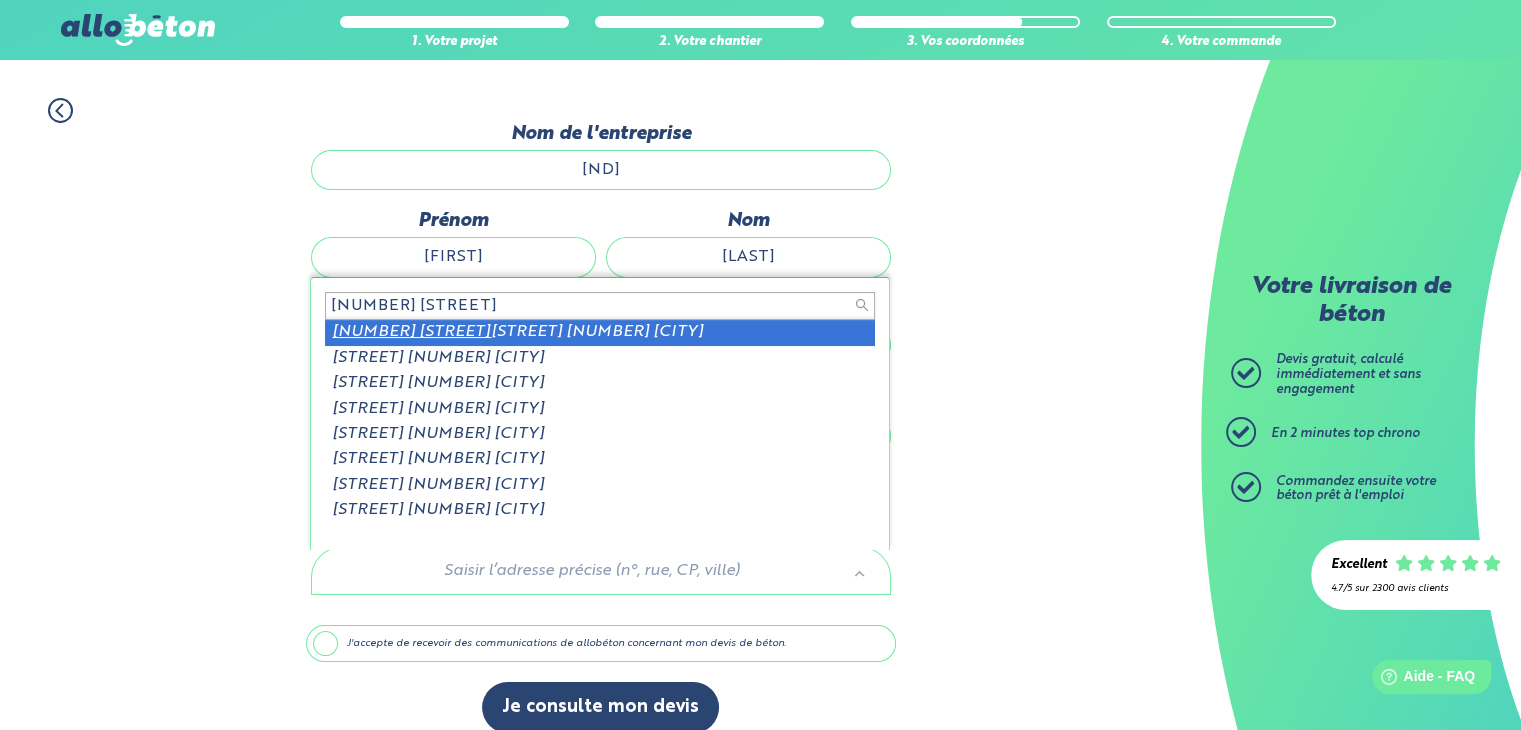 type on "[NUMBER] [STREET]" 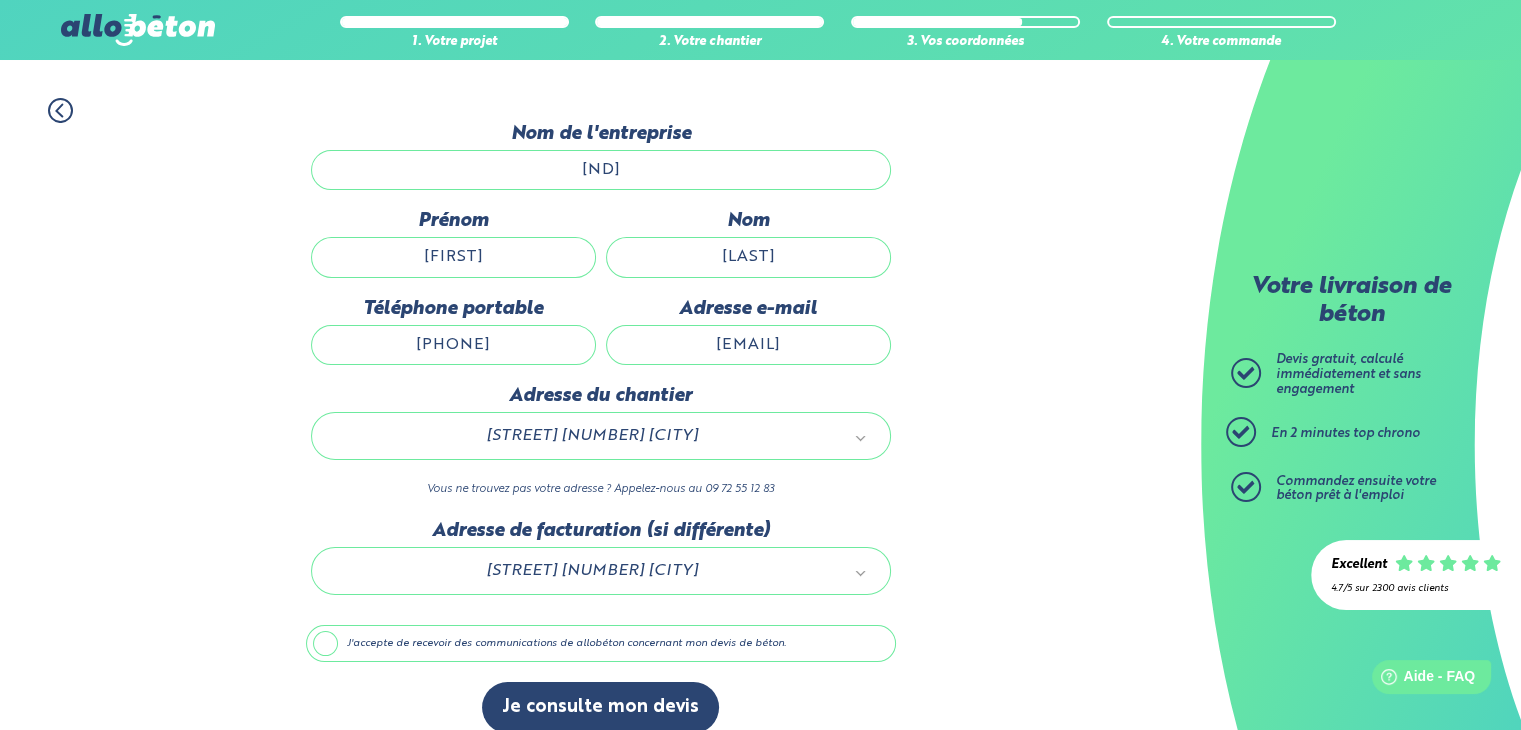 click on "J'accepte de recevoir des communications de allobéton concernant mon devis de béton." at bounding box center (601, 644) 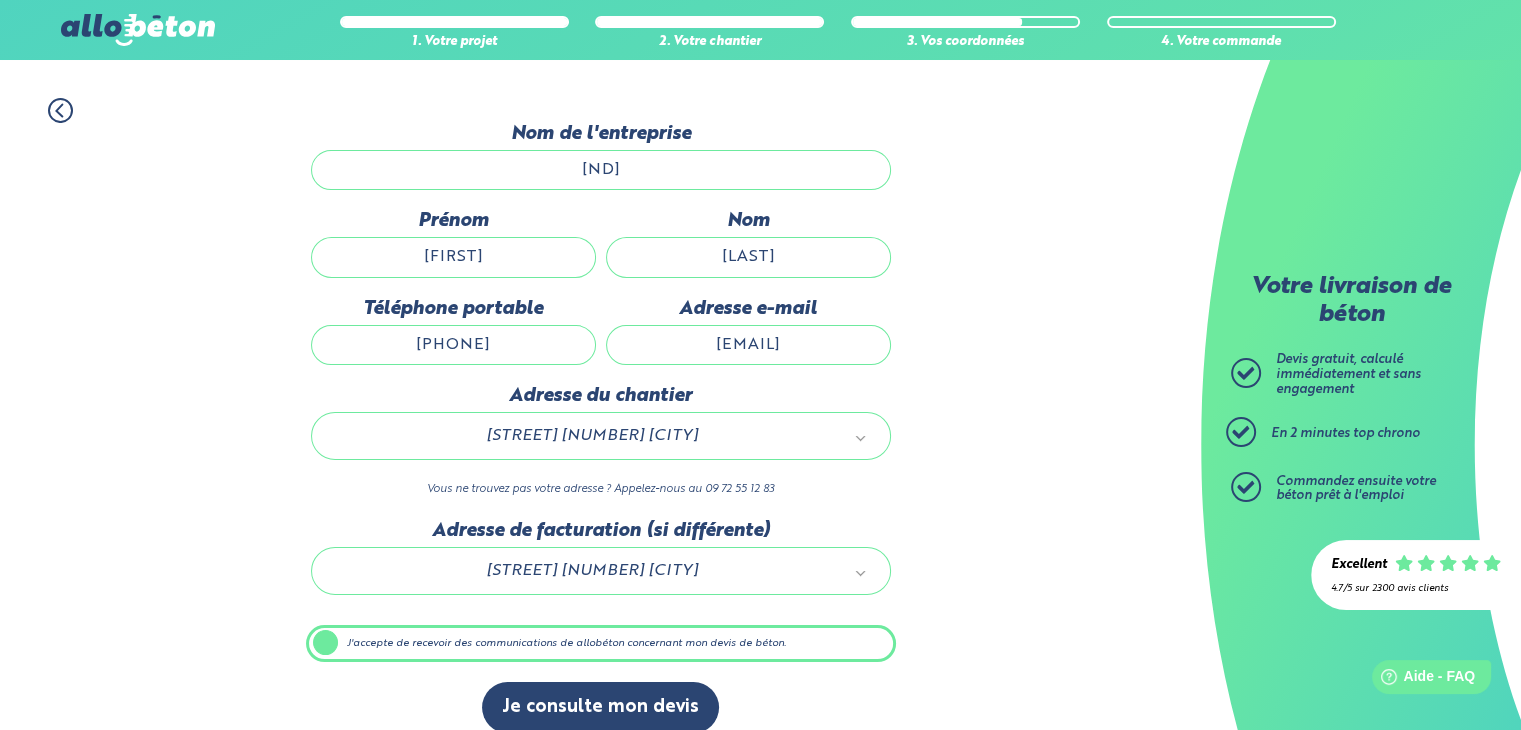 click on "[ND]" at bounding box center [601, 170] 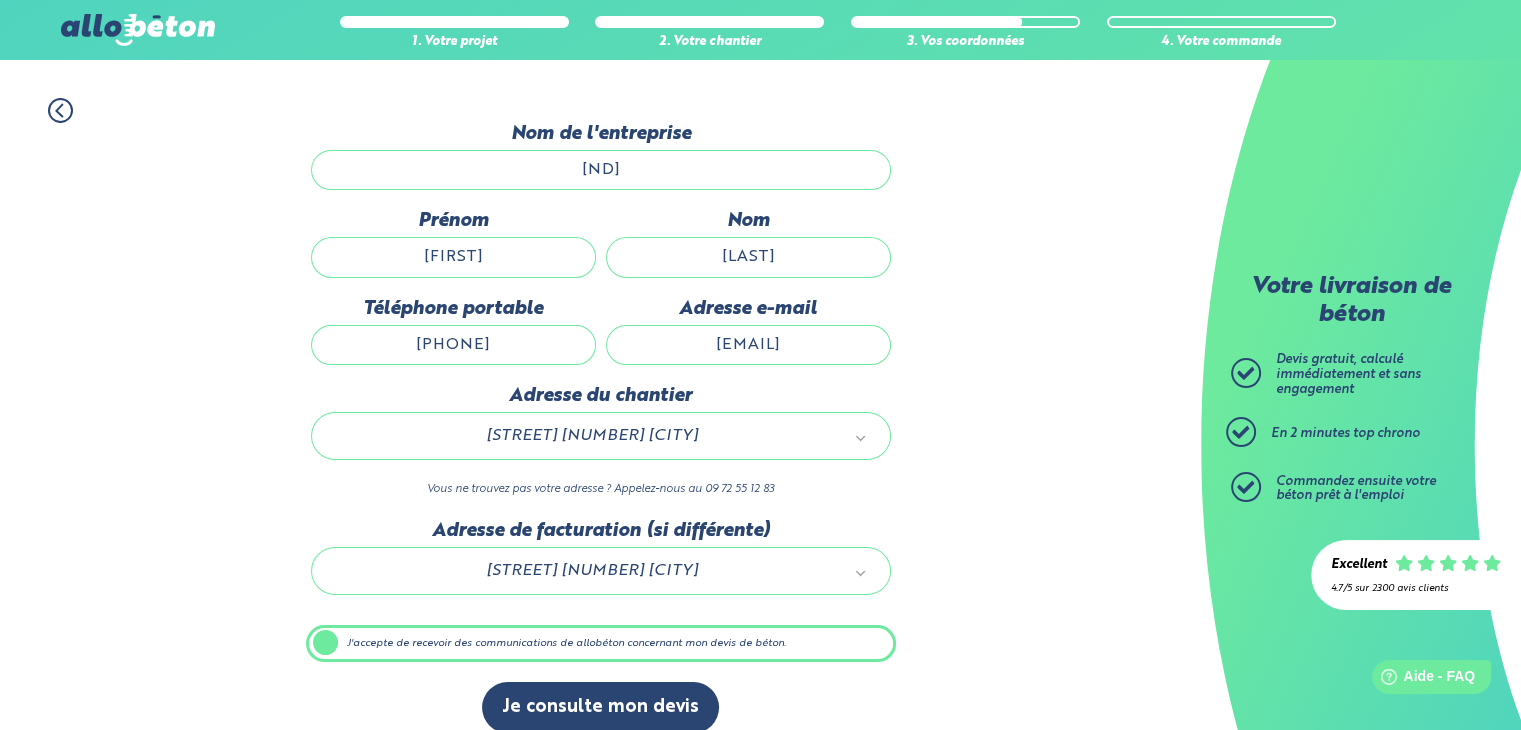 scroll, scrollTop: 164, scrollLeft: 0, axis: vertical 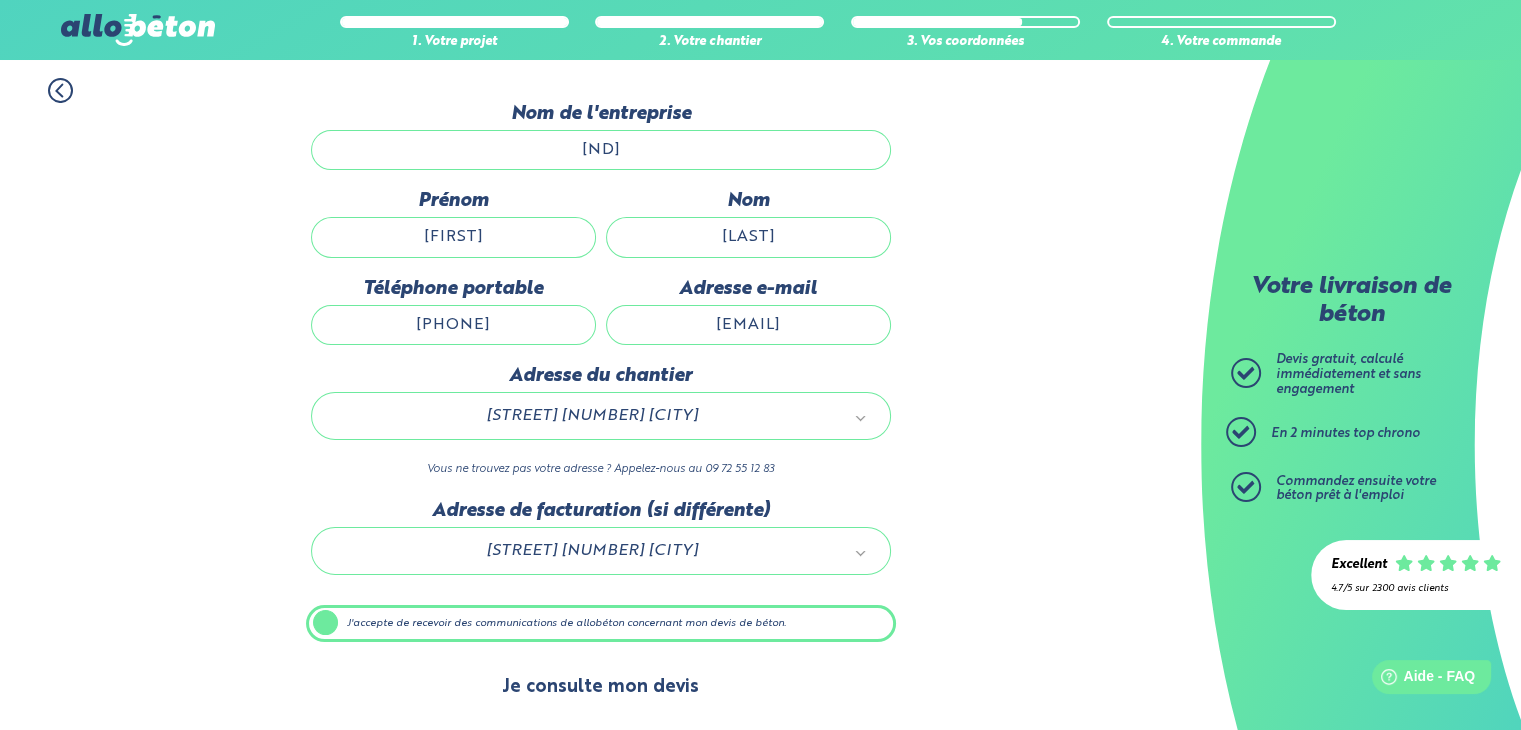 click on "Je consulte mon devis" at bounding box center (600, 687) 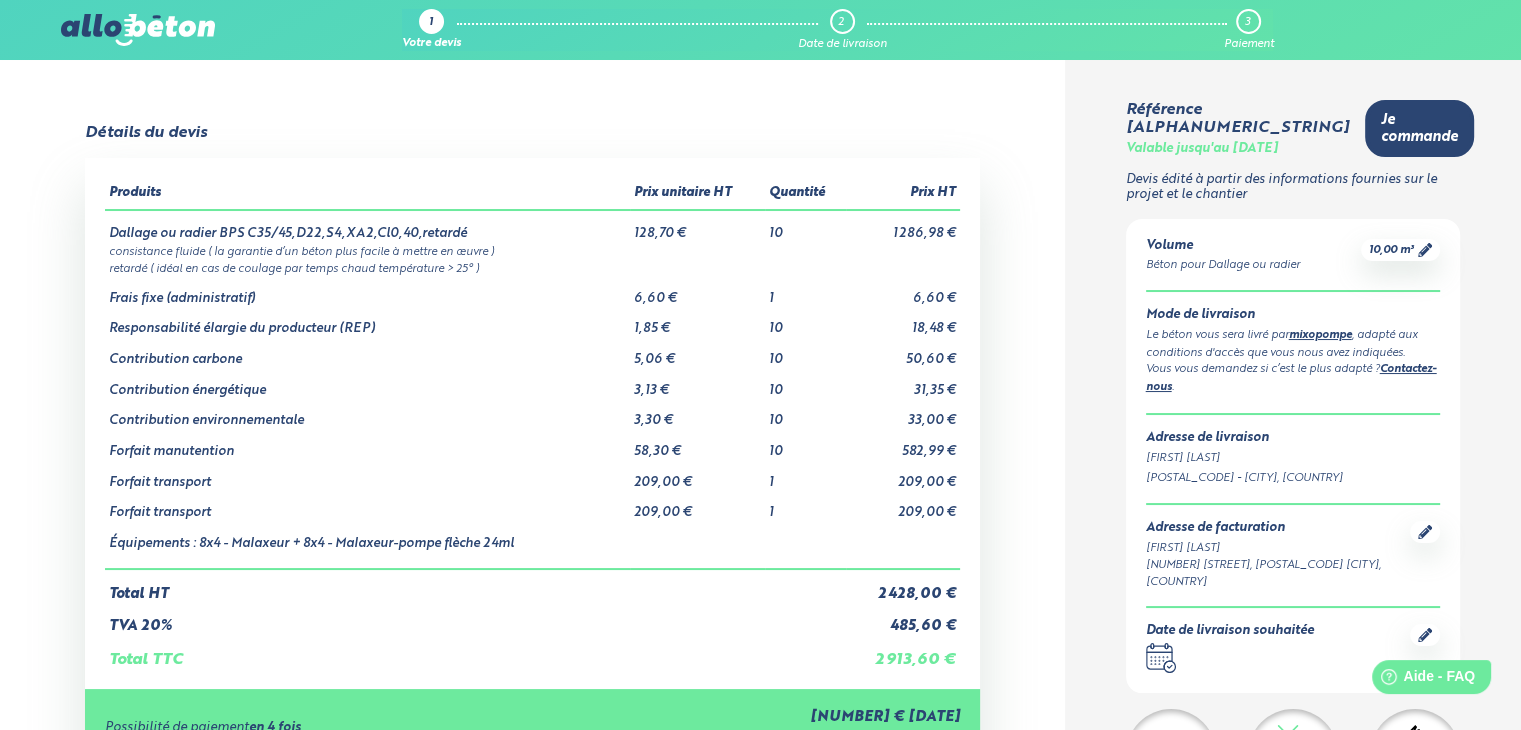 scroll, scrollTop: 0, scrollLeft: 0, axis: both 